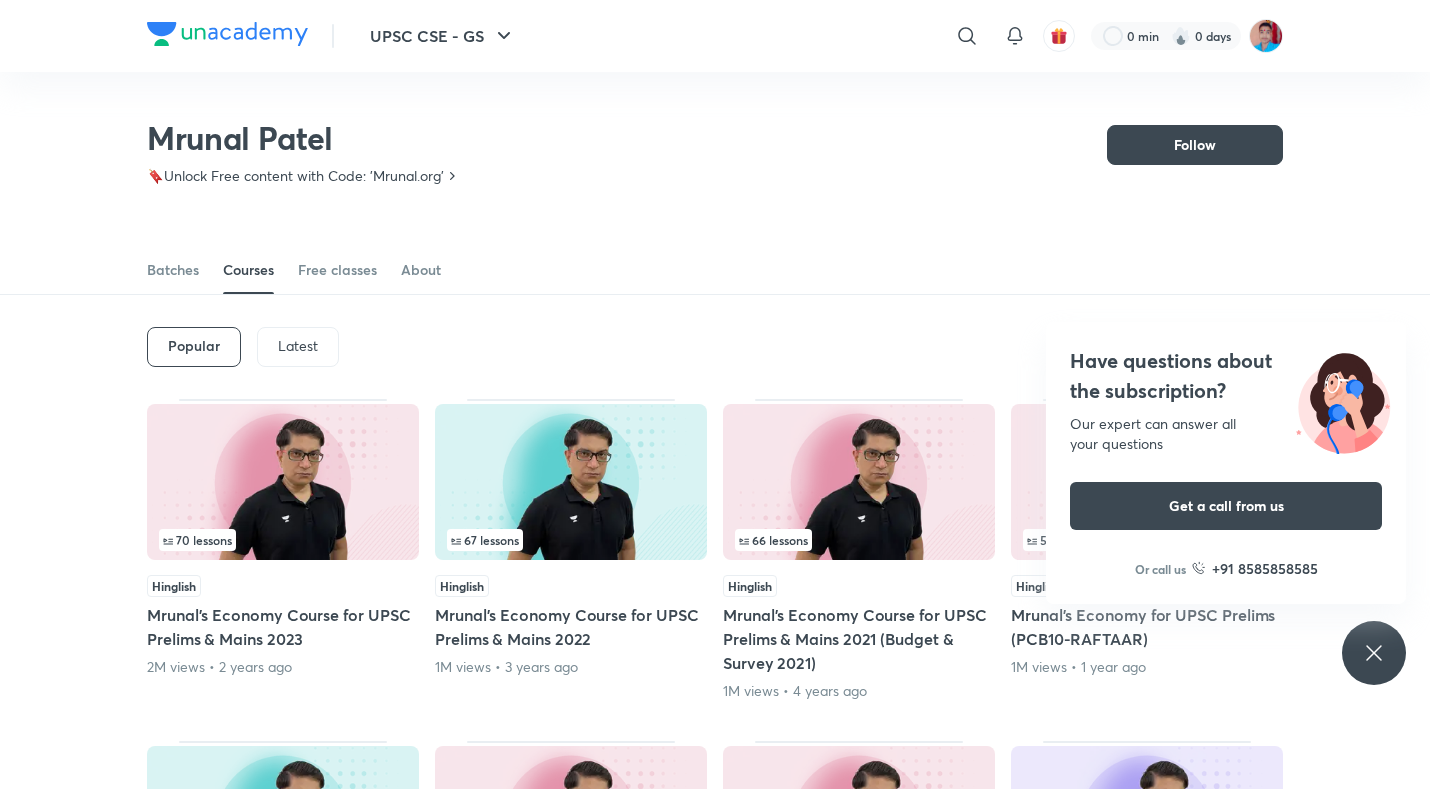 scroll, scrollTop: 187, scrollLeft: 0, axis: vertical 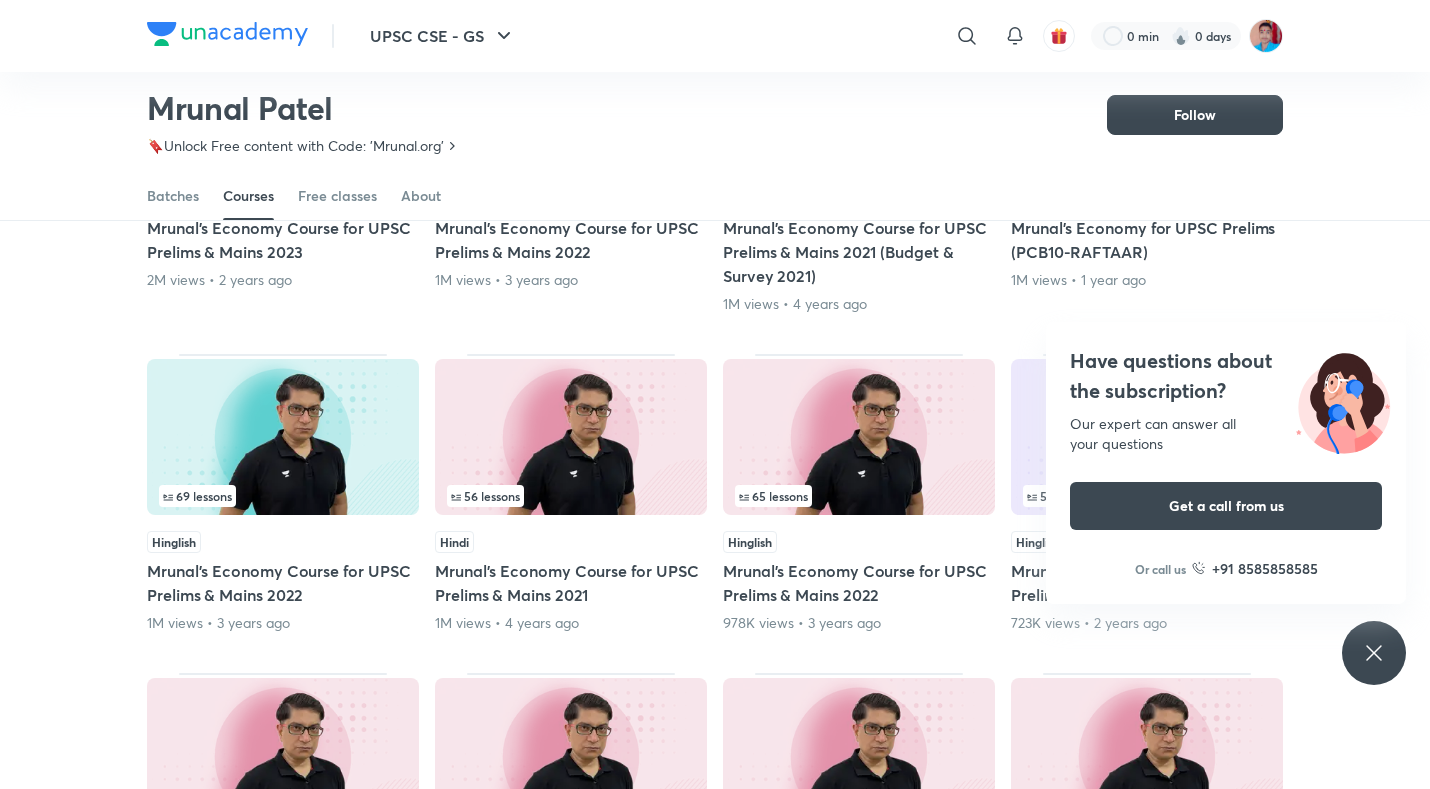 click on "Popular Latest [NUMBER] lessons Hinglish [BRAND]'s Economy Course for UPSC Prelims & Mains [YEAR] [NUMBER]M views • [TIME] ago [NUMBER] lessons Hinglish [BRAND]'s Economy Course for UPSC Prelims & Mains [YEAR] [NUMBER]M views • [TIME] ago [NUMBER] lessons Hinglish [BRAND]'s Economy Course for UPSC Prelims & Mains [YEAR] (Budget & Survey [YEAR]) [NUMBER]M views • [TIME] ago [NUMBER] lessons Hinglish [BRAND]'s Economy for UPSC Prelims (PCB[NUMBER]-RAFTAAR) [NUMBER]M views • [TIME] ago [NUMBER] lessons Hinglish [BRAND]'s Economy Course for UPSC Prelims & Mains [YEAR] [NUMBER]M views • [TIME] ago [NUMBER] lessons Hindi [BRAND]'s Economy Course for UPSC Prelims & Mains [YEAR] [NUMBER]M views • [TIME] ago [NUMBER] lessons Hinglish [BRAND]'s Economy Course for UPSC Prelims [YEAR] [NUMBER]K views • [TIME] ago [NUMBER] lessons Hinglish [BRAND]'s Economy for UPSC Prelims (PCB[NUMBER]-RAFTAAR) [NUMBER]K views • [TIME] ago [NUMBER] lessons Hindi [NUMBER] lessons Hinglish" at bounding box center (715, 496) 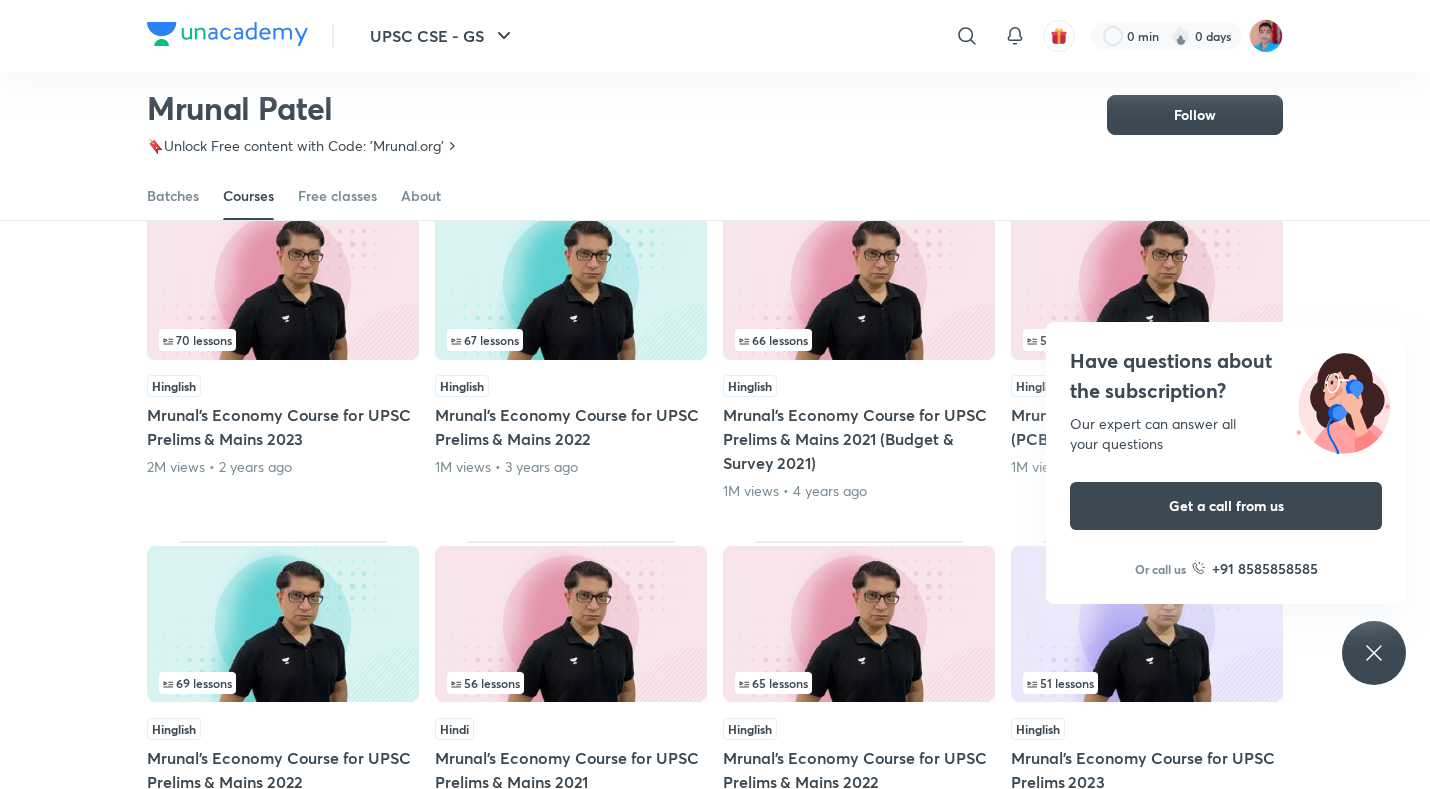 scroll, scrollTop: 187, scrollLeft: 0, axis: vertical 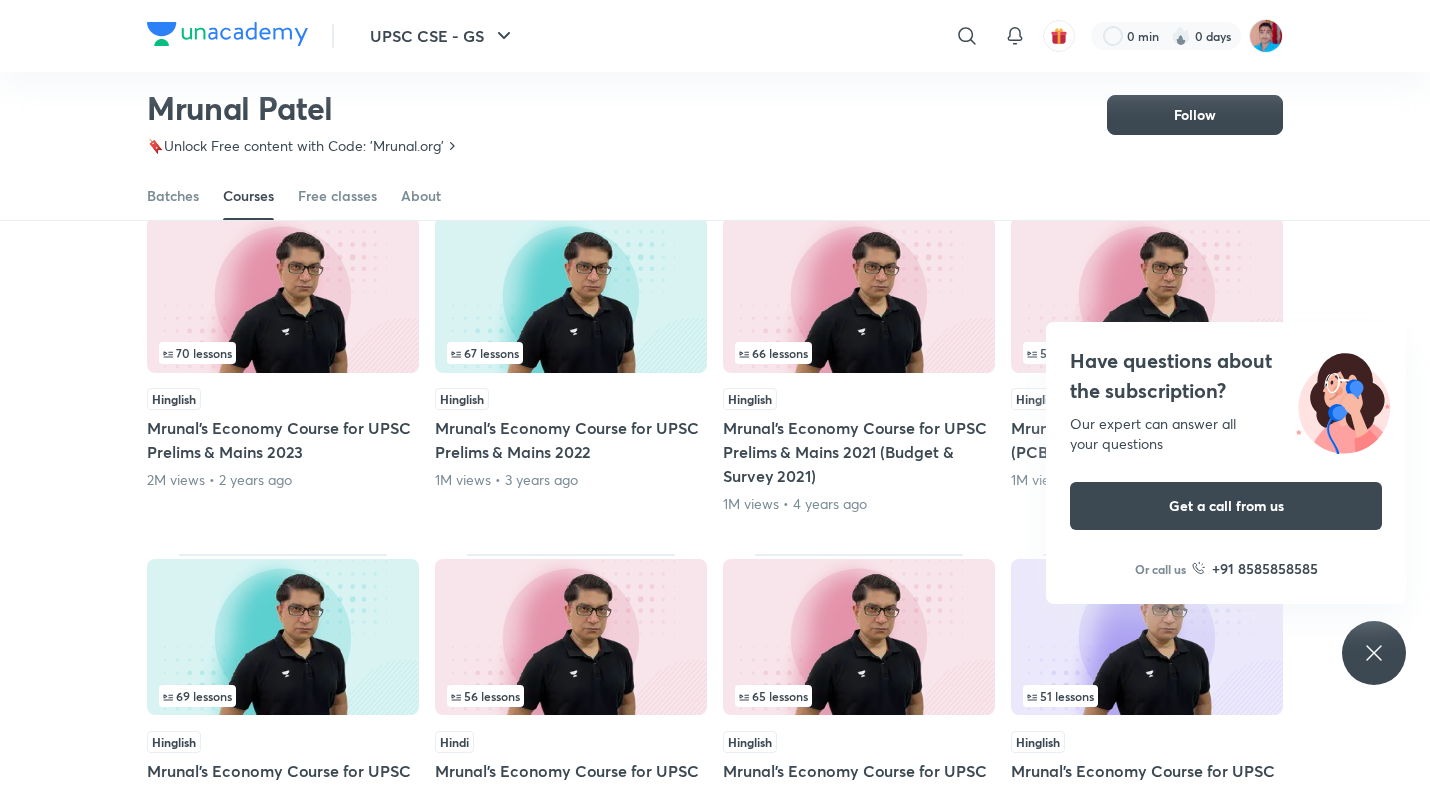 drag, startPoint x: 1366, startPoint y: 664, endPoint x: 1346, endPoint y: 664, distance: 20 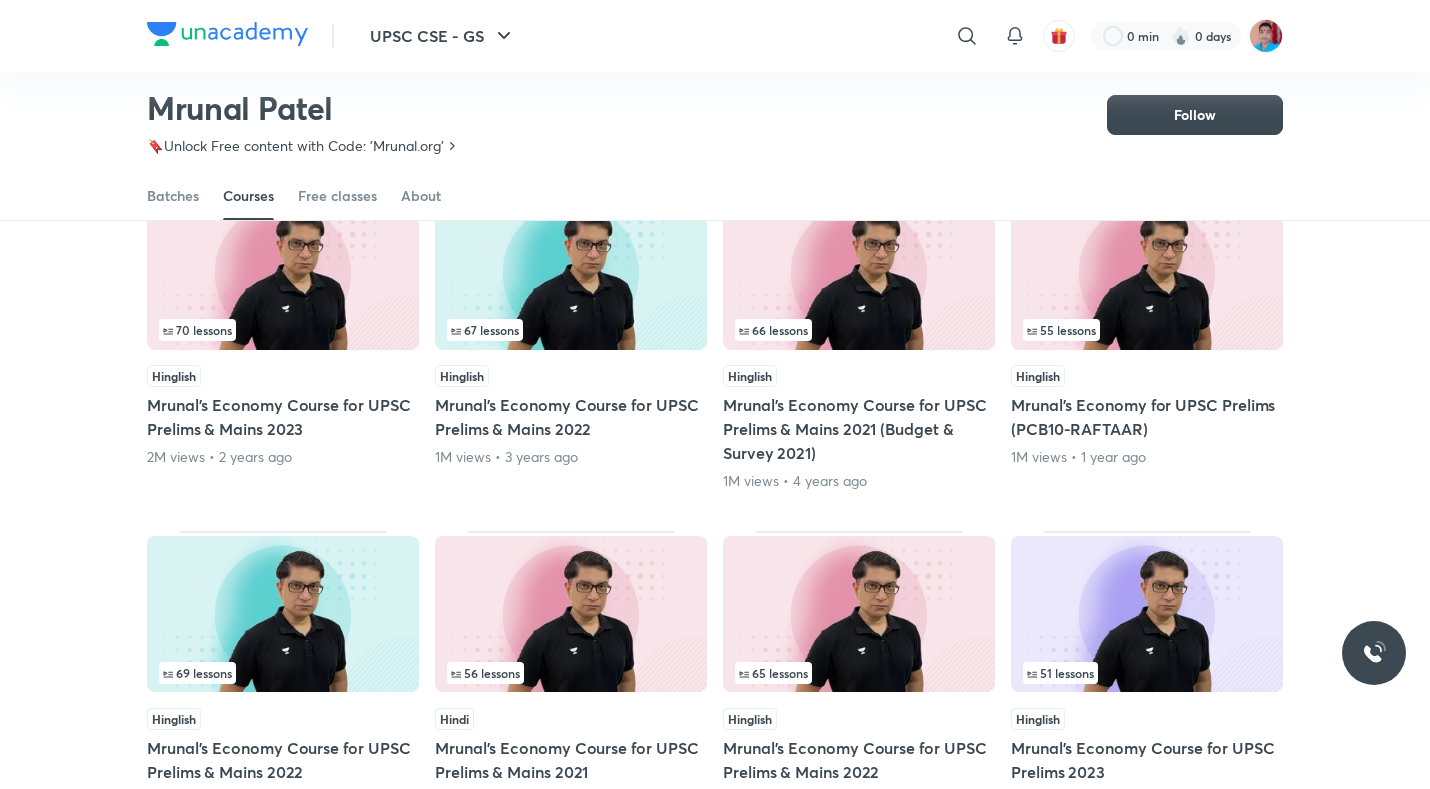 scroll, scrollTop: 187, scrollLeft: 0, axis: vertical 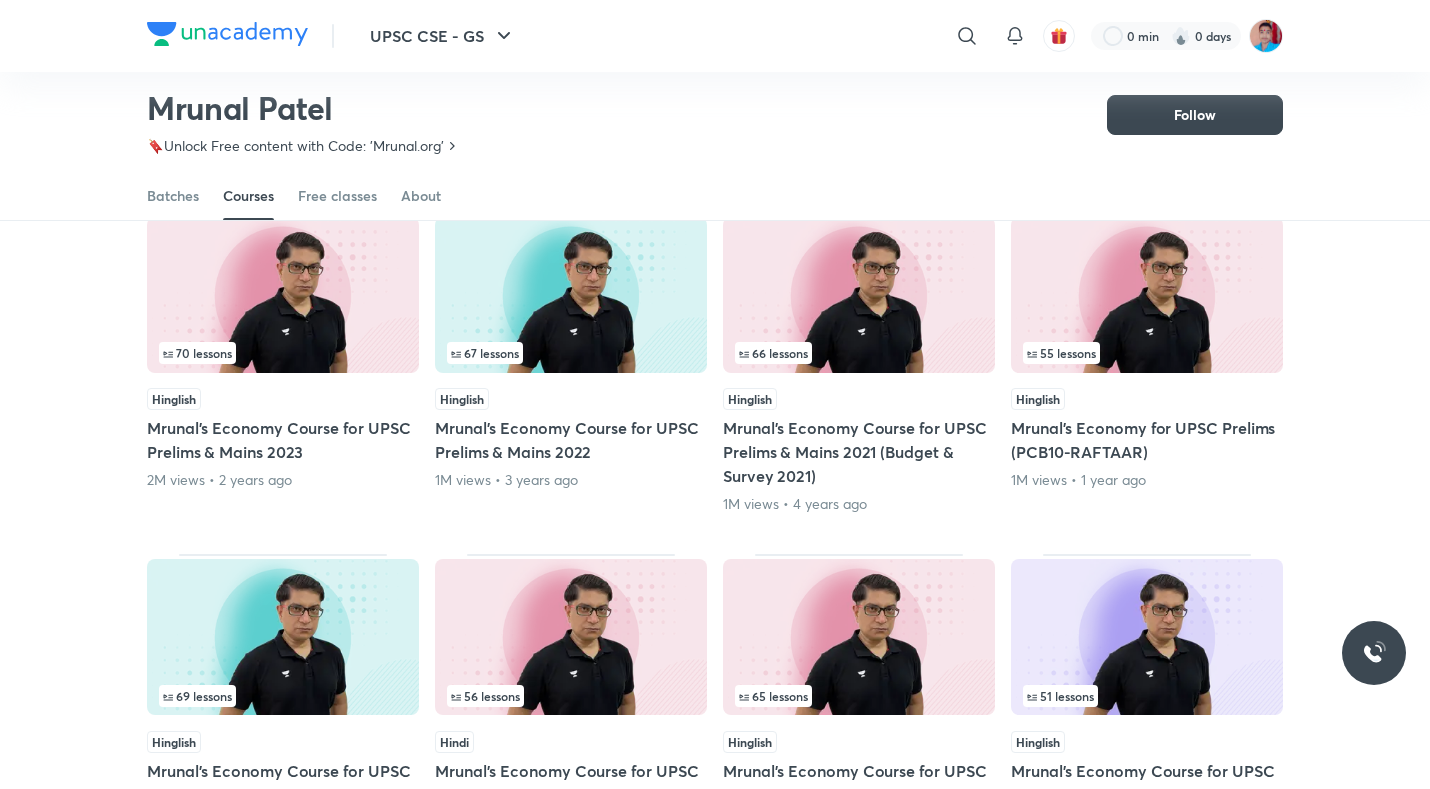 drag, startPoint x: 1078, startPoint y: 302, endPoint x: 1080, endPoint y: 377, distance: 75.026665 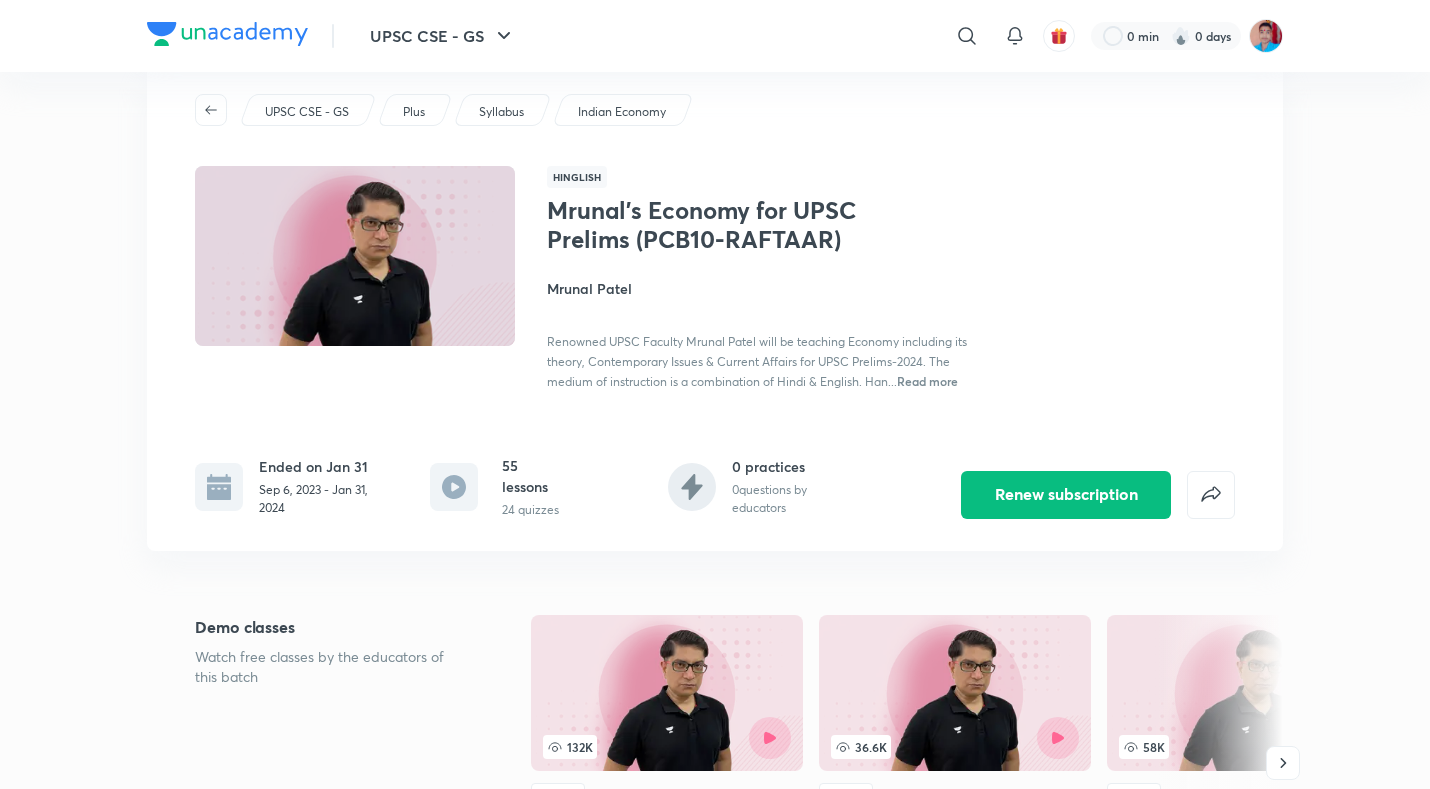 scroll, scrollTop: 0, scrollLeft: 0, axis: both 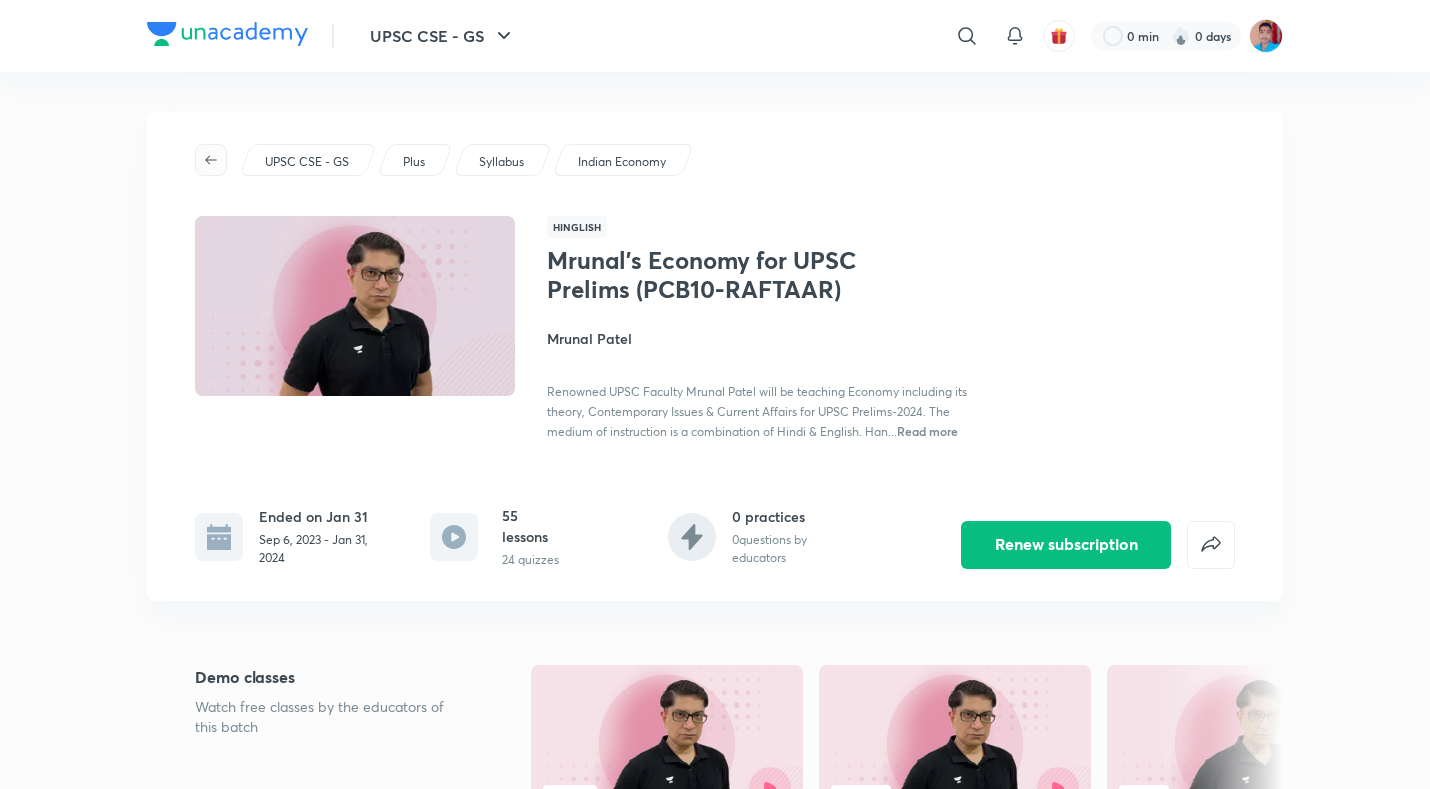 click 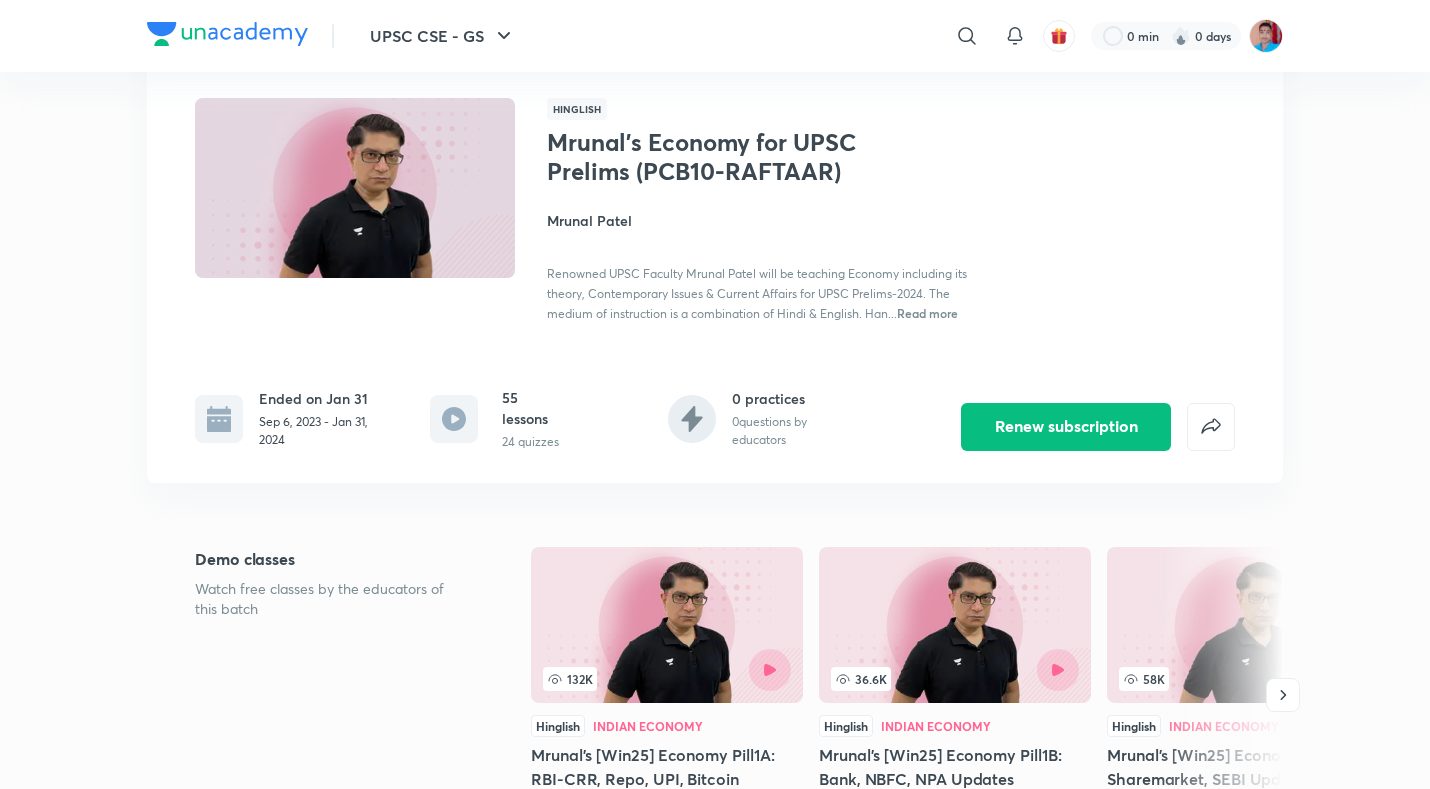 scroll, scrollTop: 0, scrollLeft: 0, axis: both 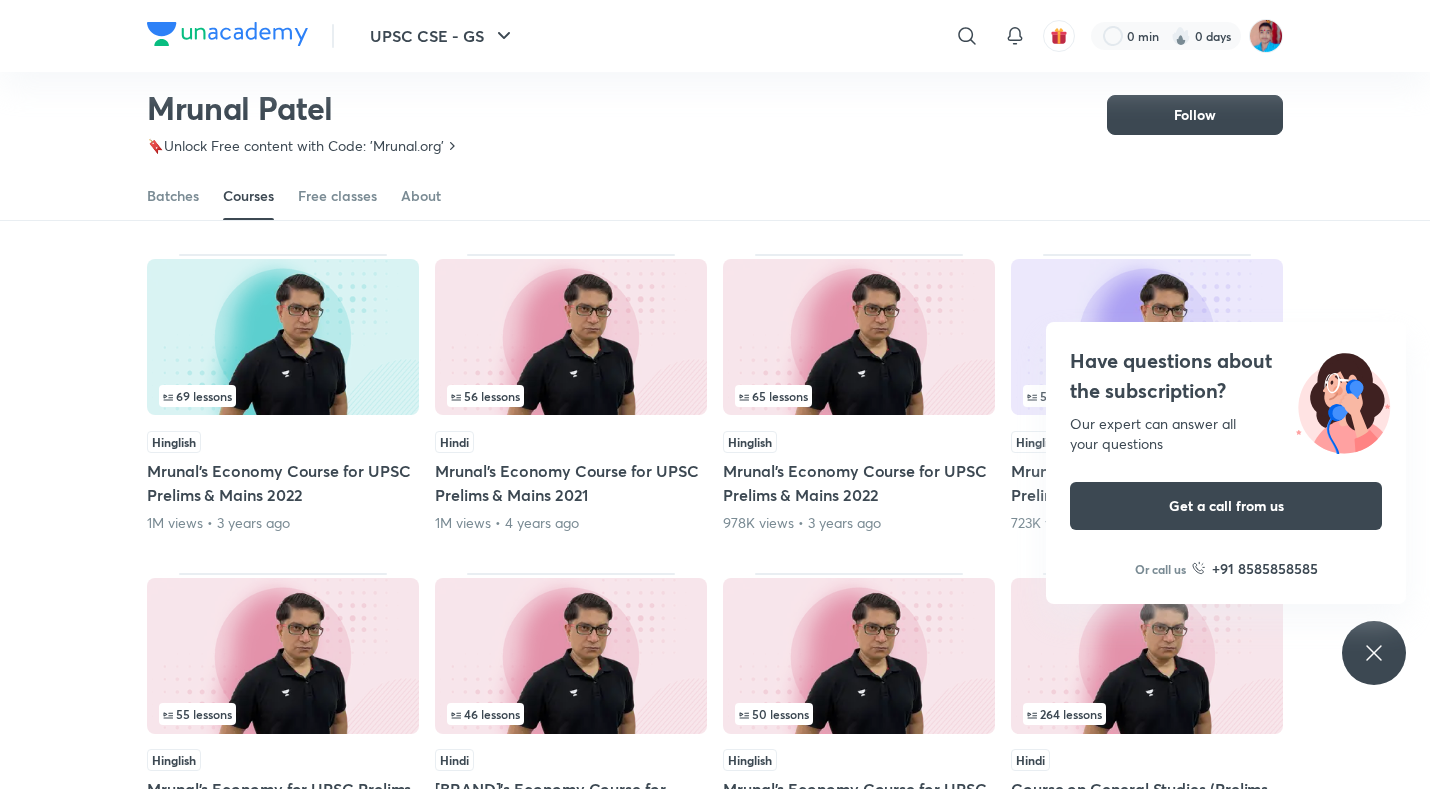 click 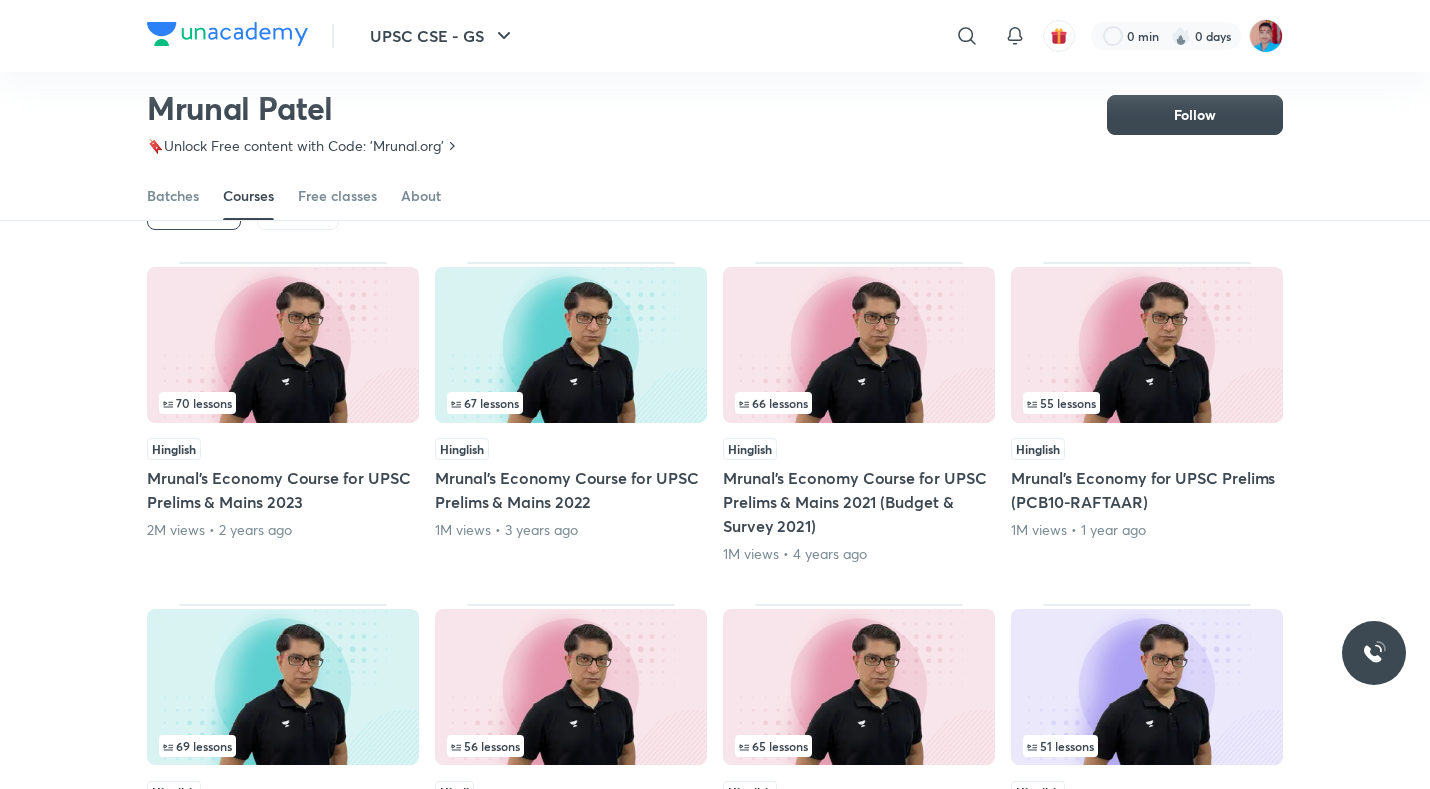 scroll, scrollTop: 187, scrollLeft: 0, axis: vertical 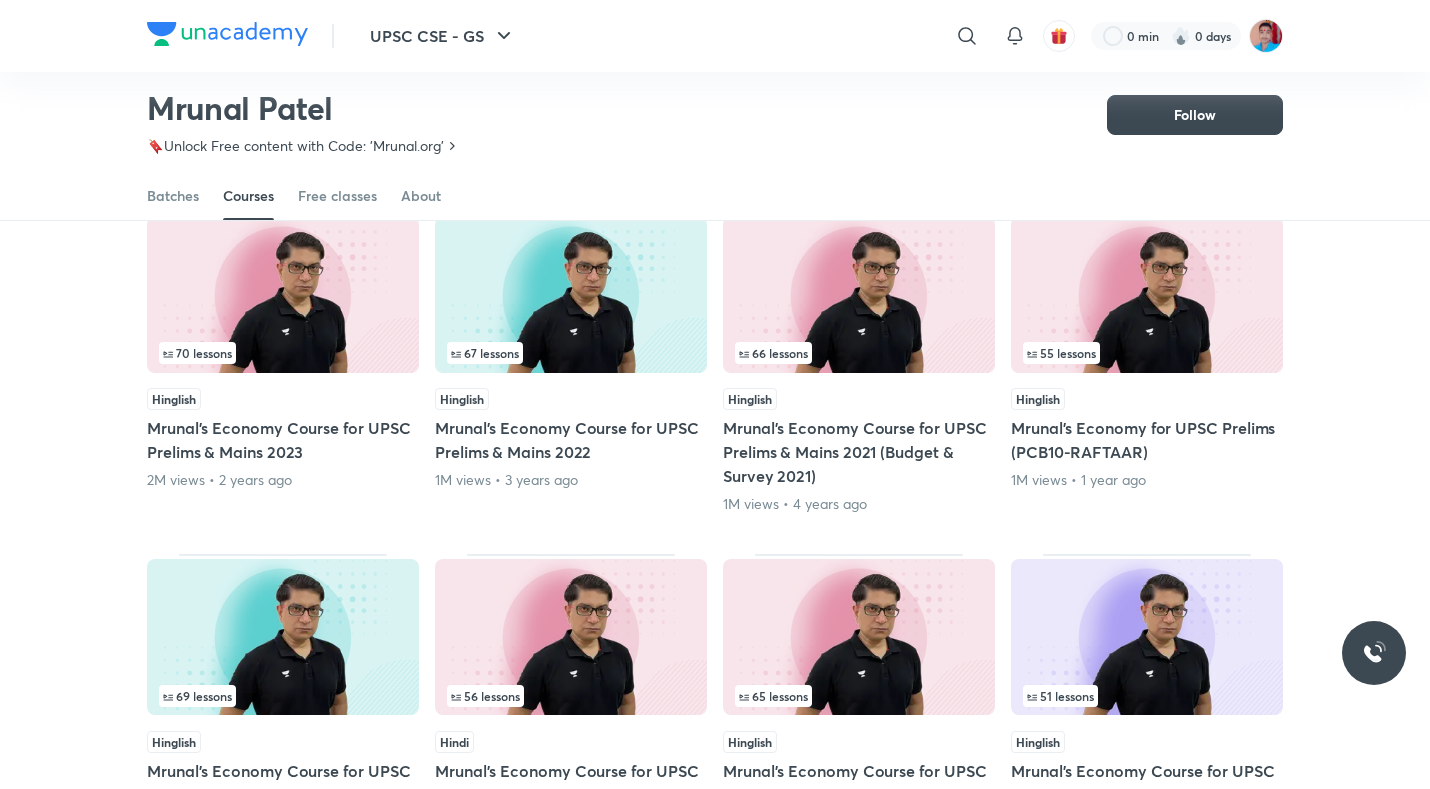 click on "[NUMBER] lessons" at bounding box center (197, 353) 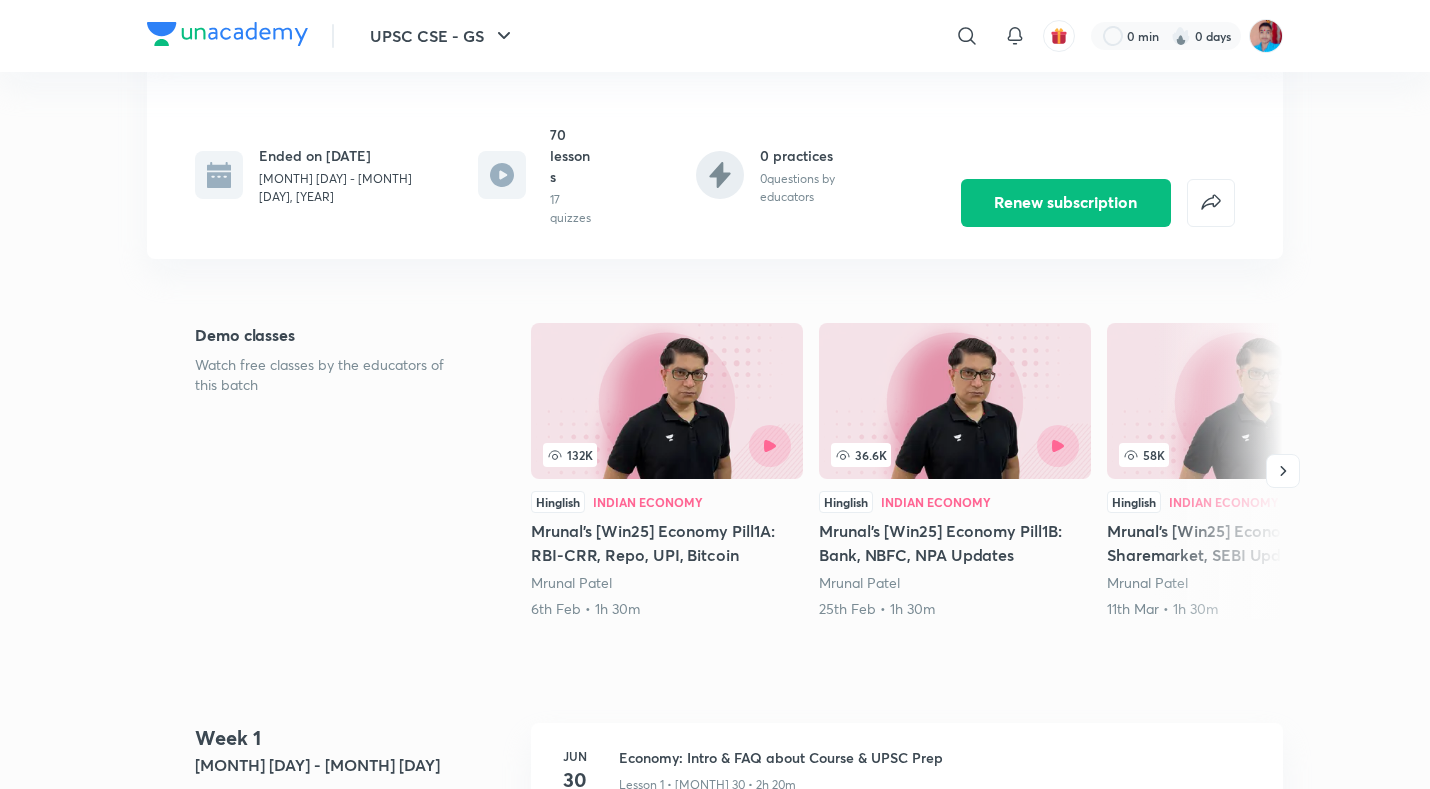 scroll, scrollTop: 400, scrollLeft: 0, axis: vertical 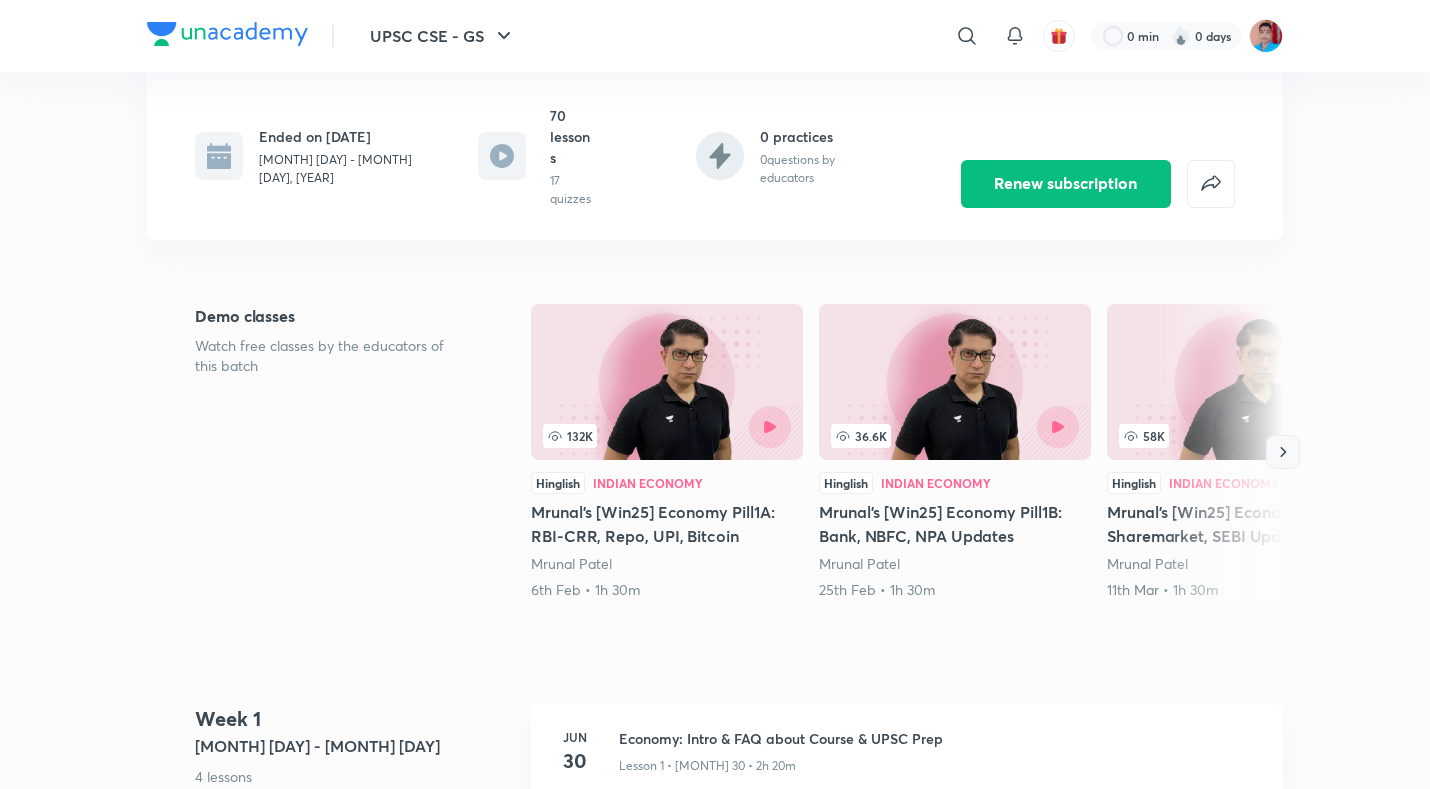 click 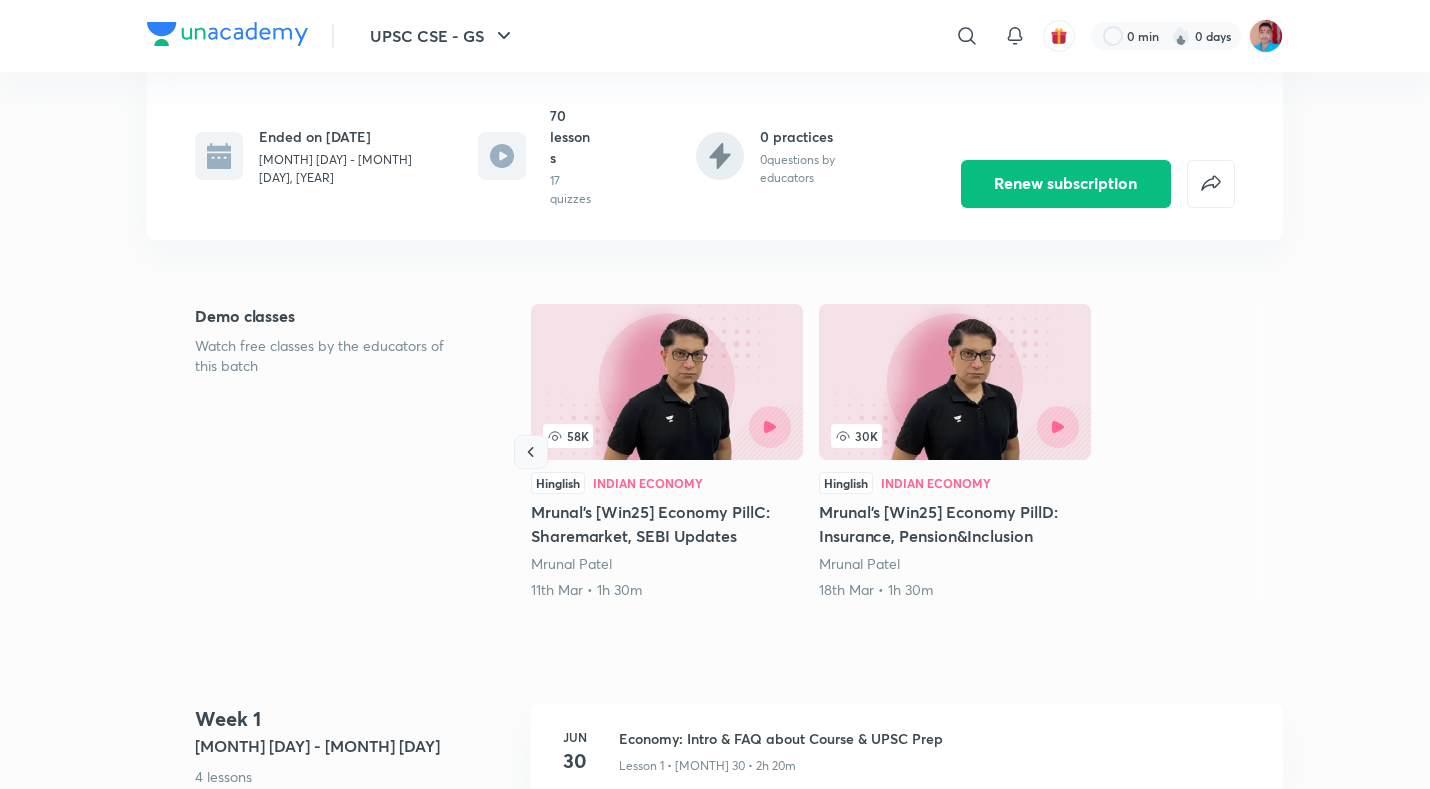 click 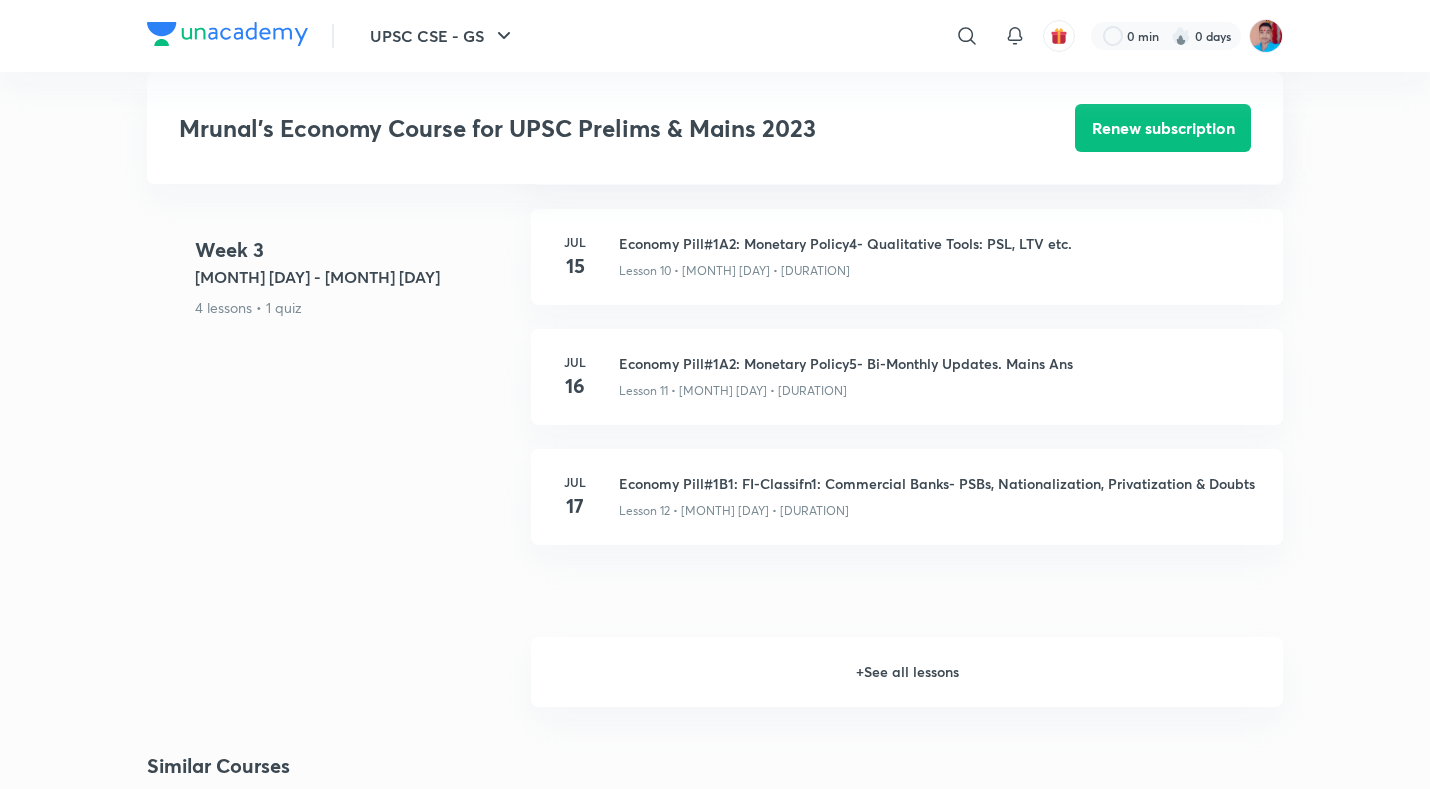 scroll, scrollTop: 2400, scrollLeft: 0, axis: vertical 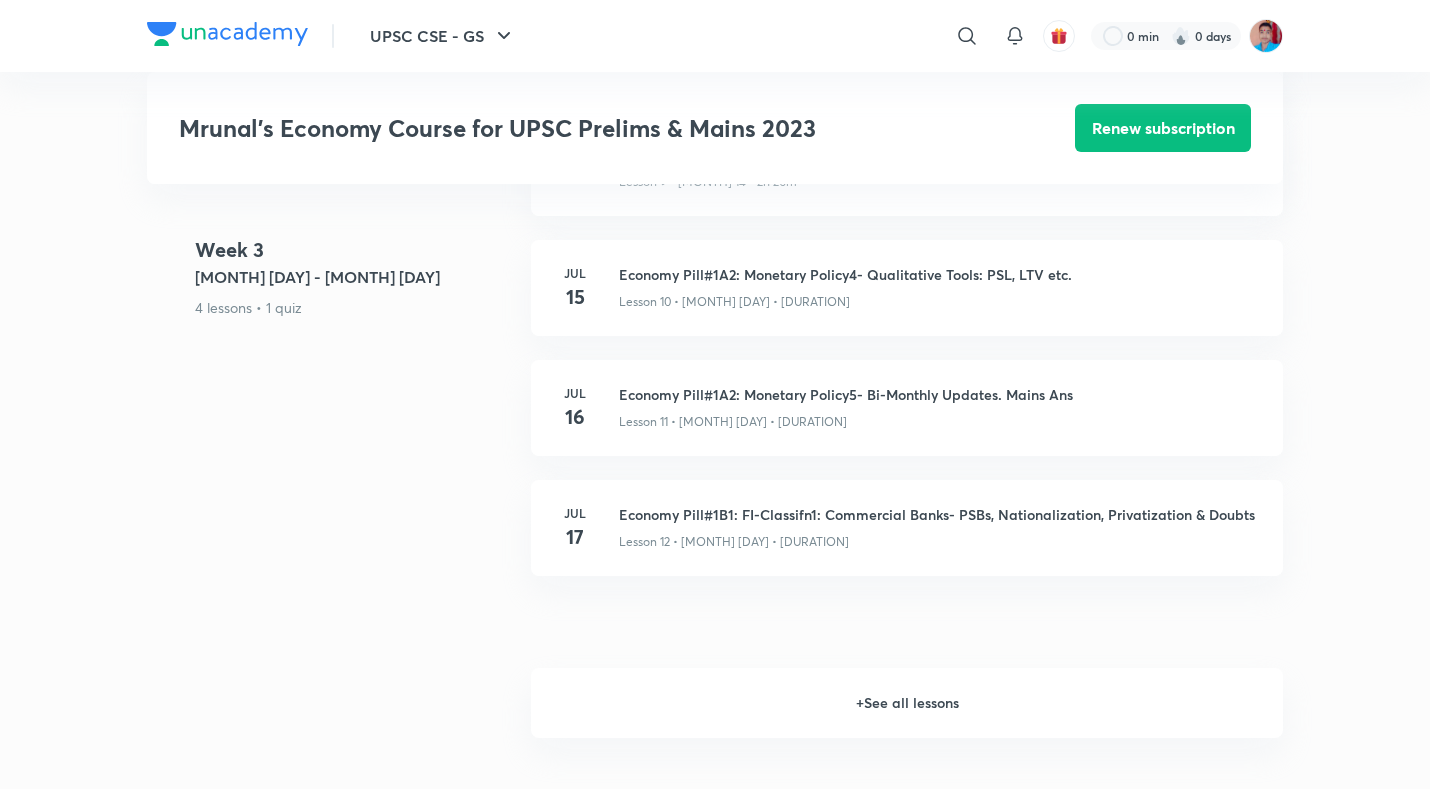 click on "+  See all lessons" at bounding box center [907, 703] 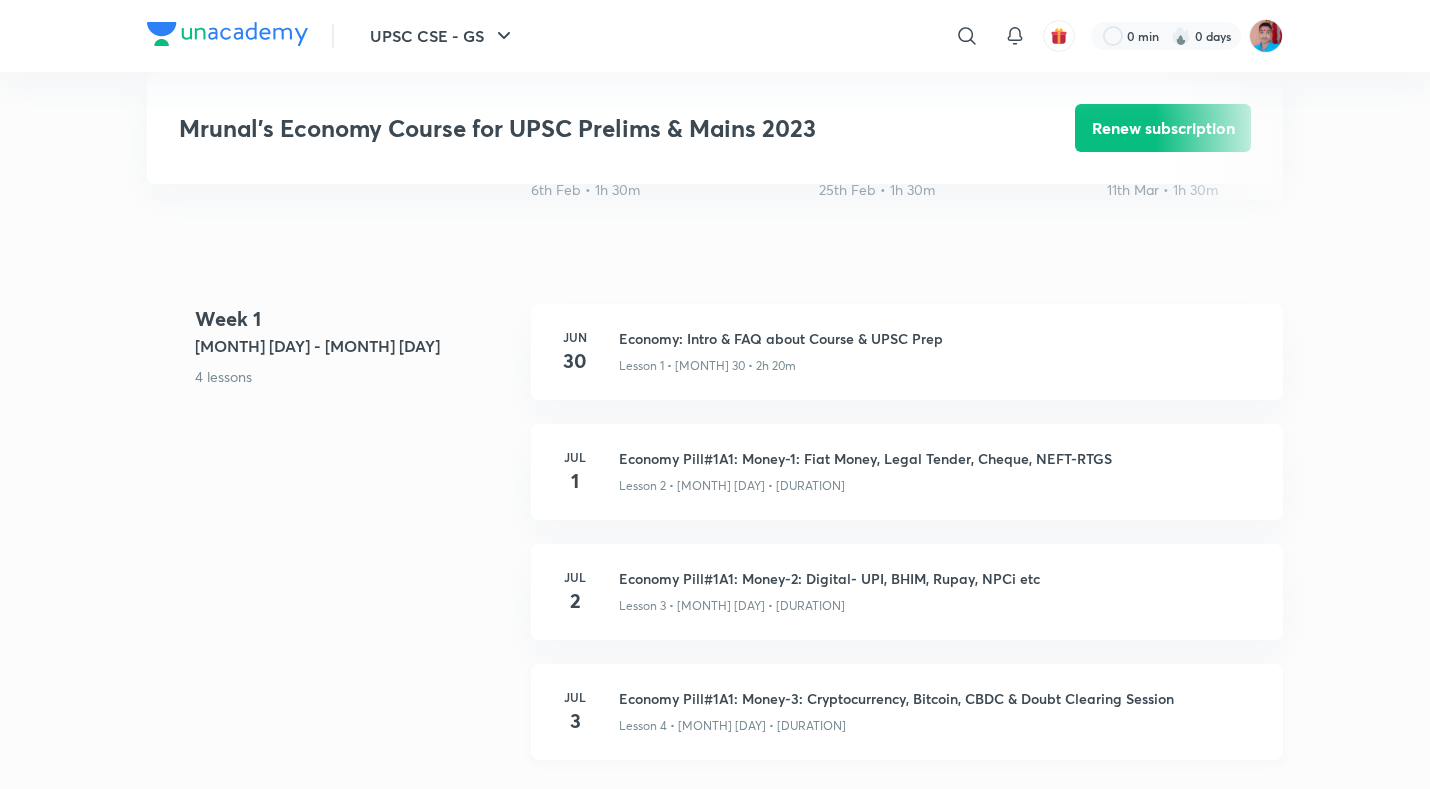 scroll, scrollTop: 300, scrollLeft: 0, axis: vertical 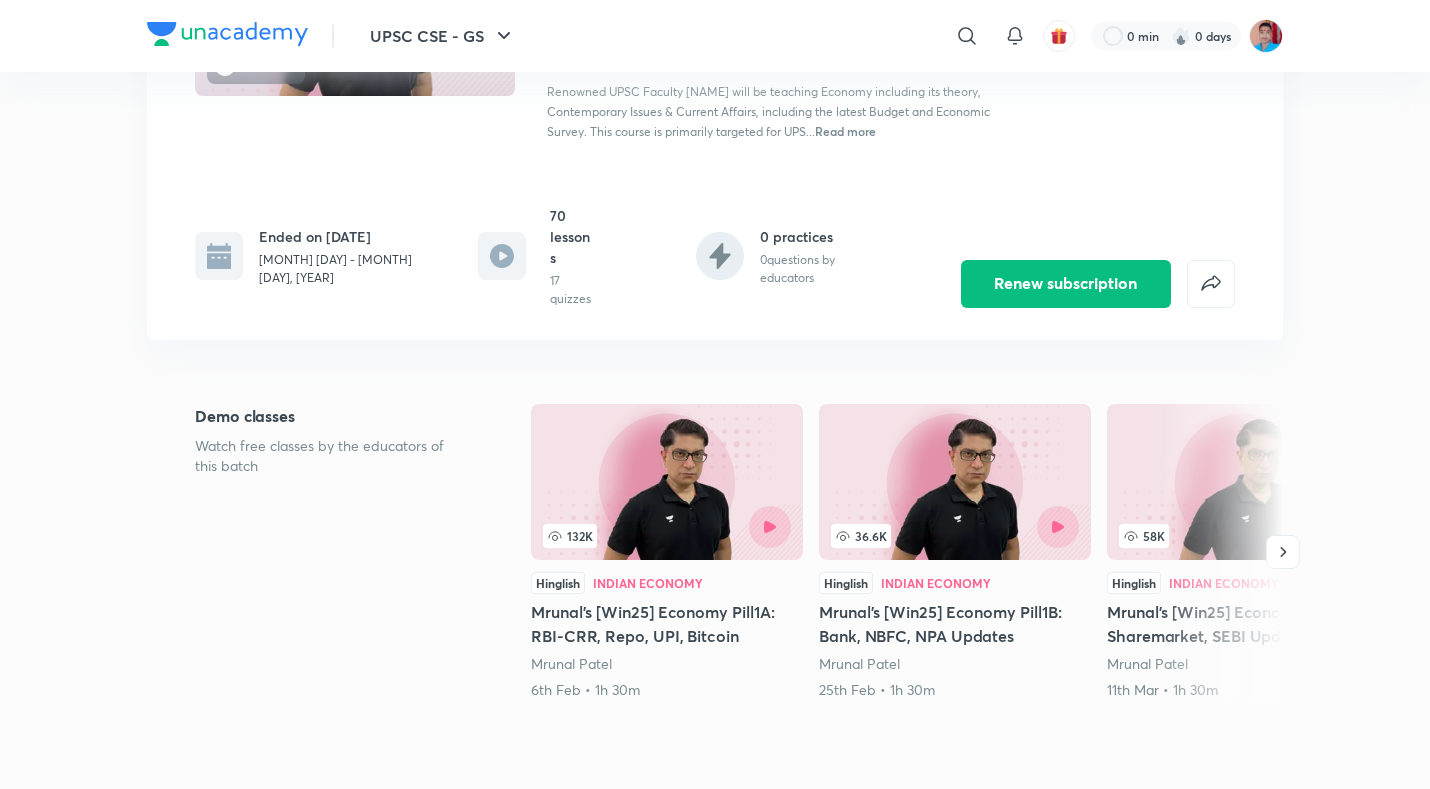 click at bounding box center (667, 482) 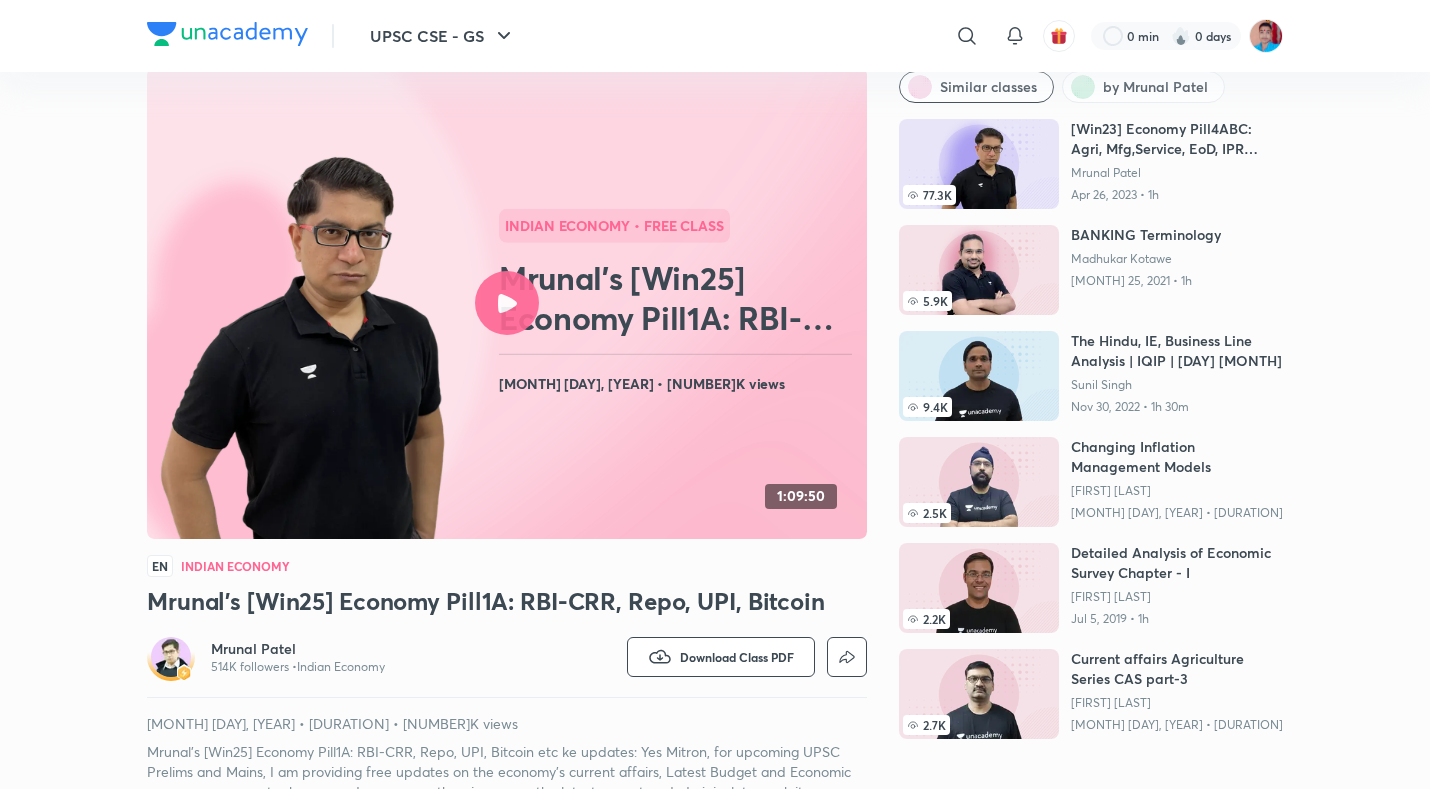 scroll, scrollTop: 100, scrollLeft: 0, axis: vertical 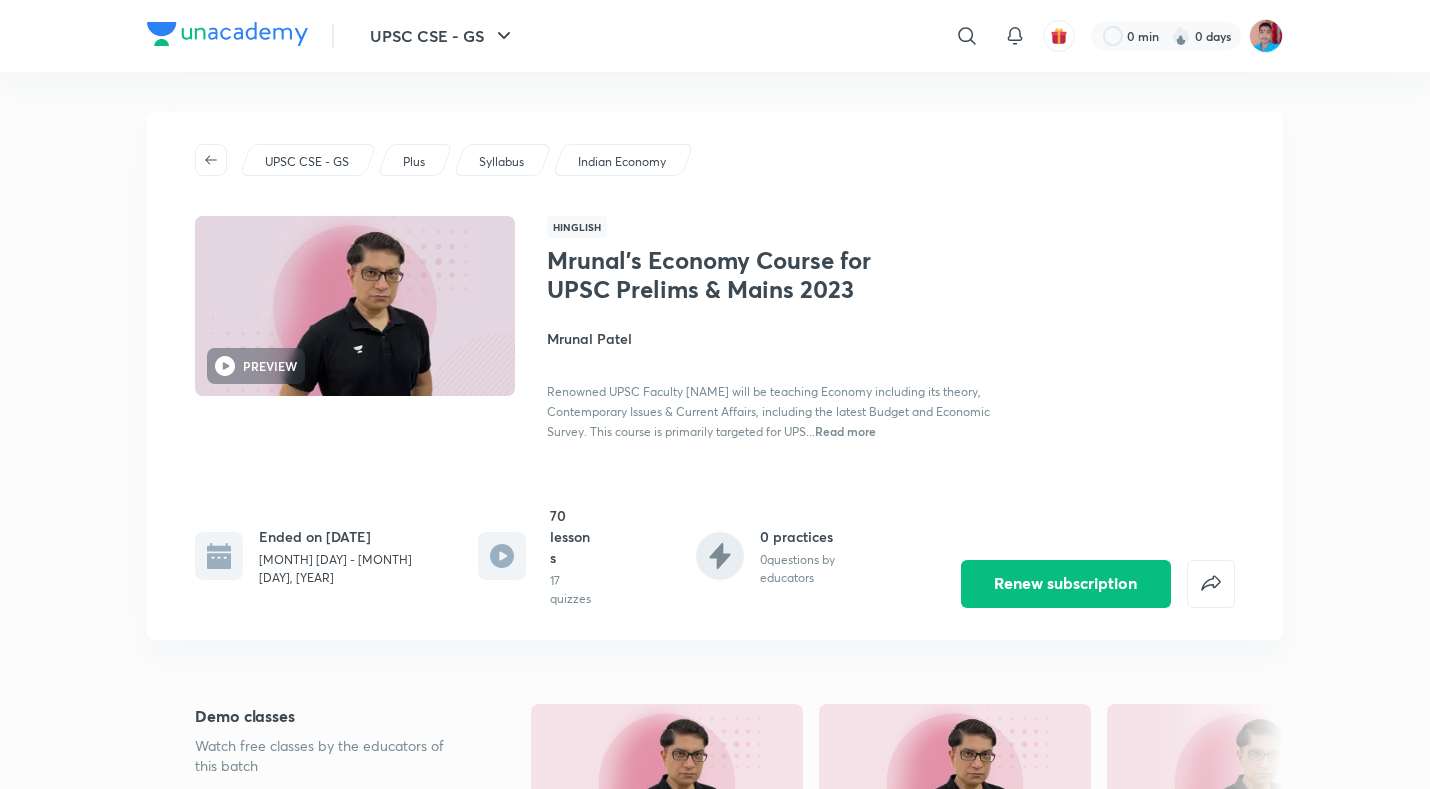 click on "Indian Economy" at bounding box center (622, 162) 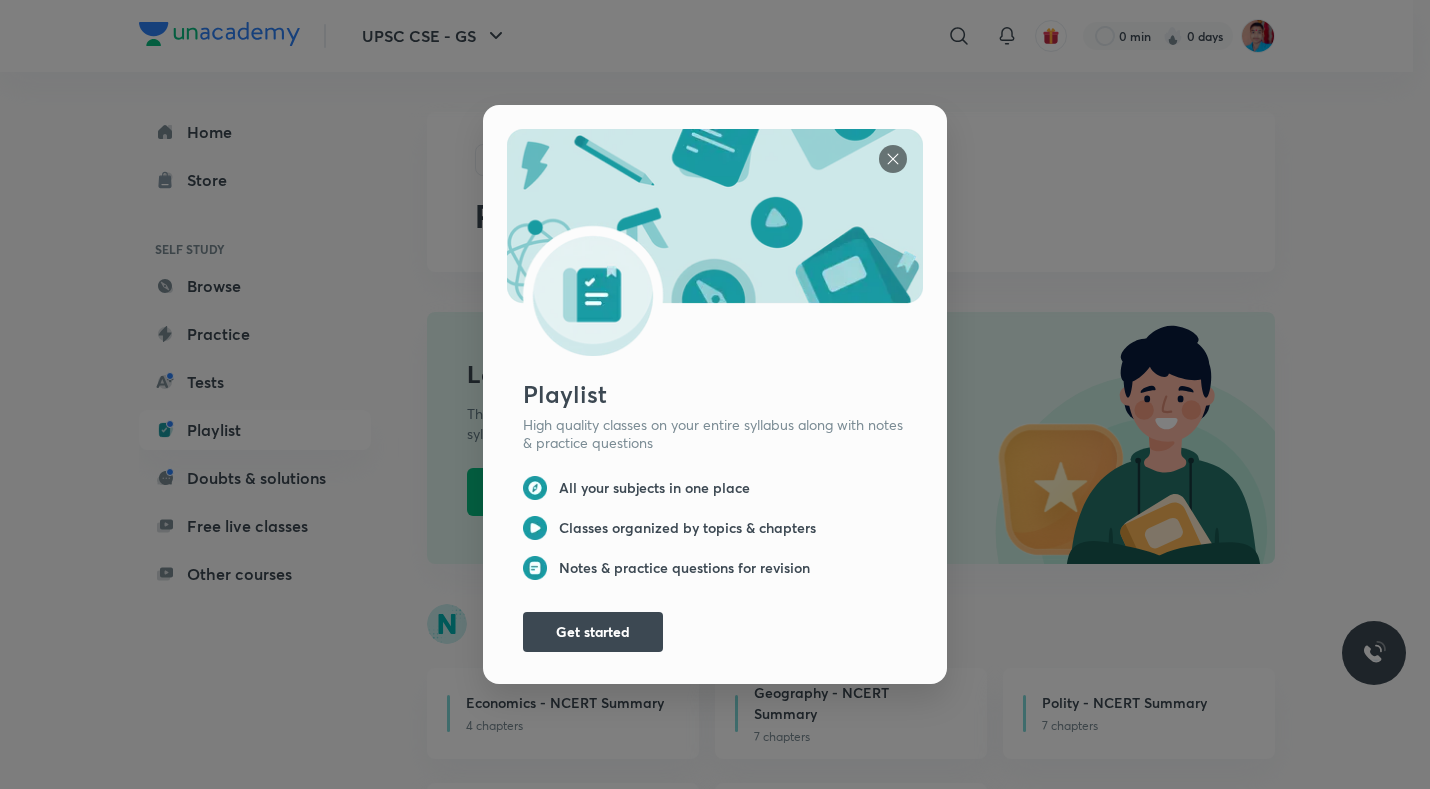 scroll, scrollTop: 9, scrollLeft: 0, axis: vertical 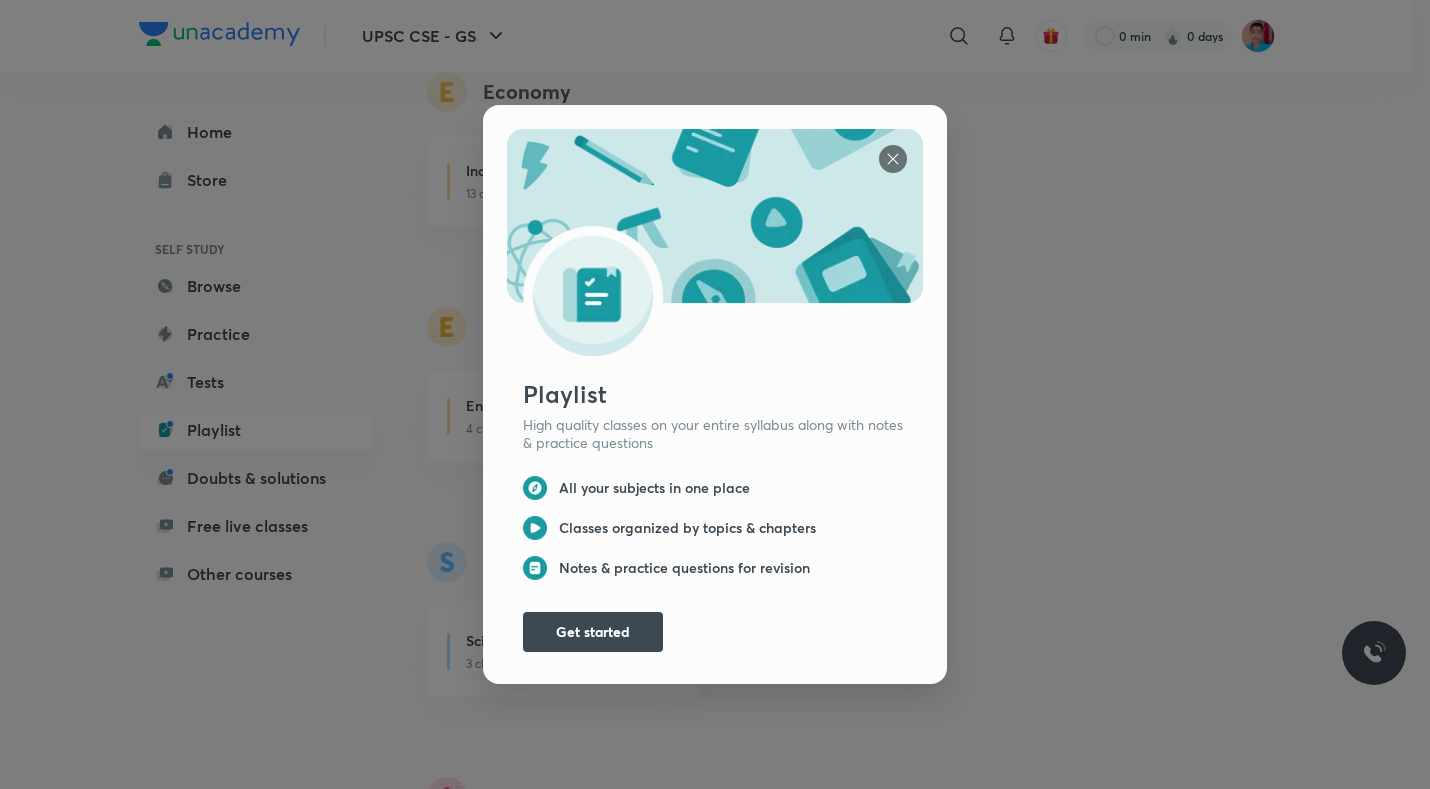 click at bounding box center (893, 159) 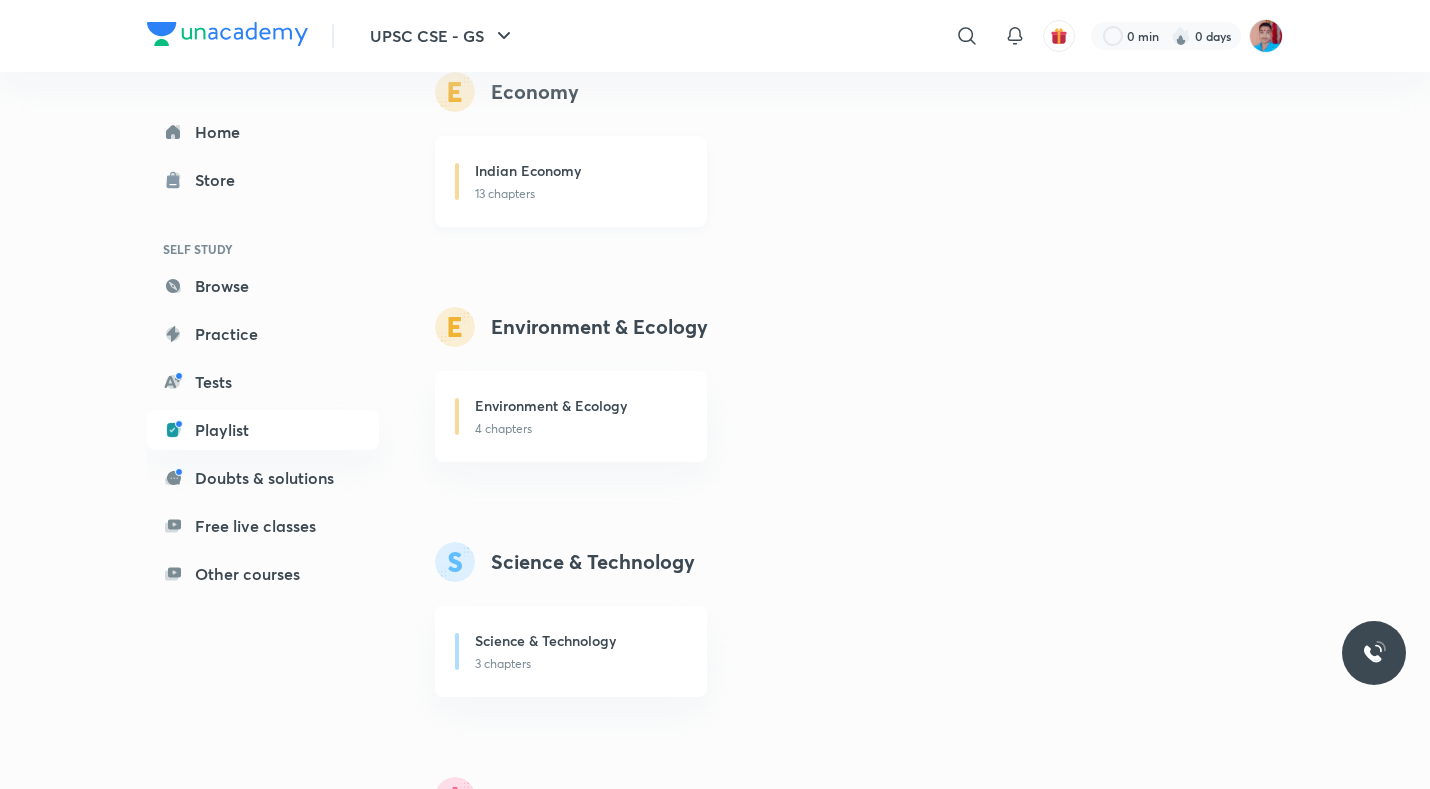 click on "Indian Economy" at bounding box center (579, 172) 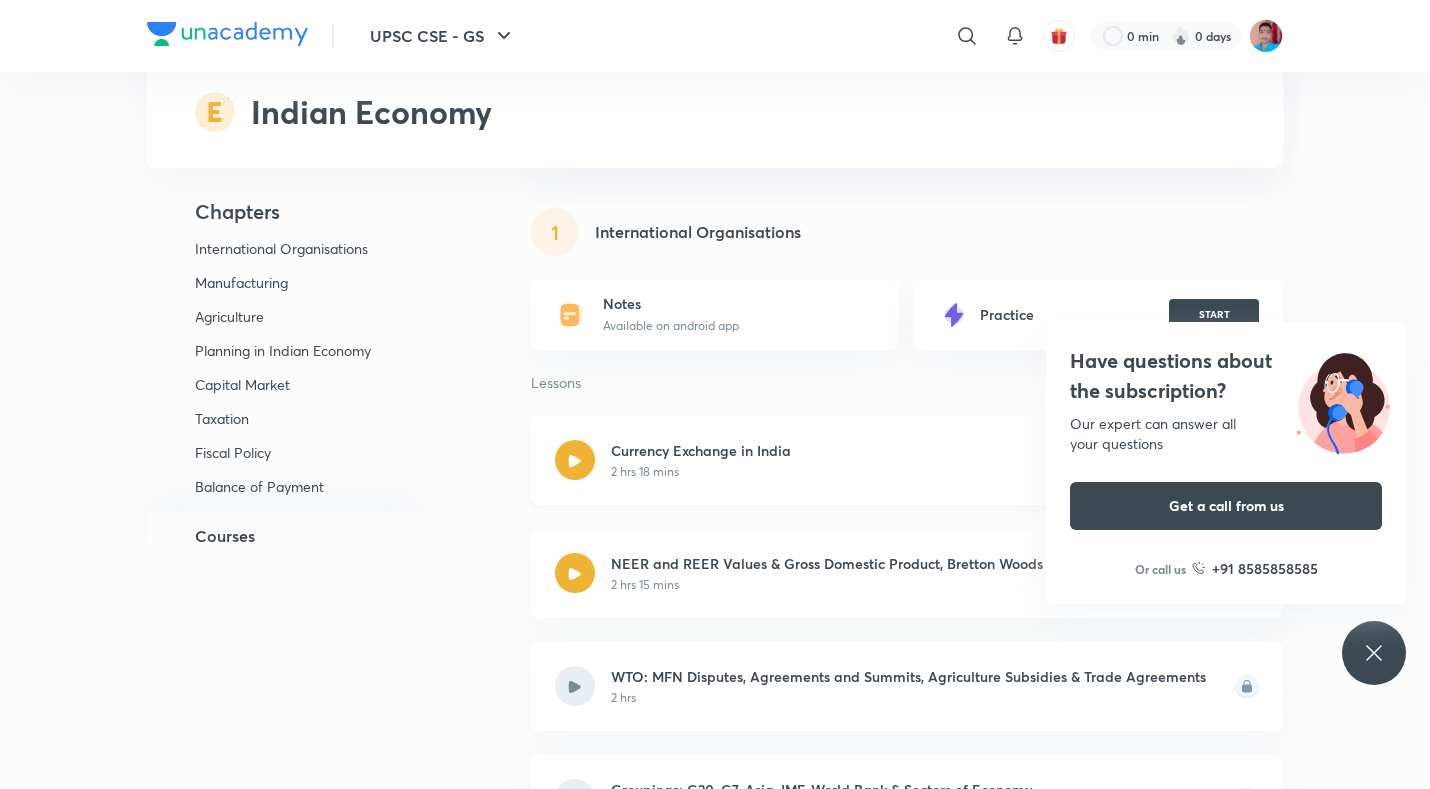 scroll, scrollTop: 300, scrollLeft: 0, axis: vertical 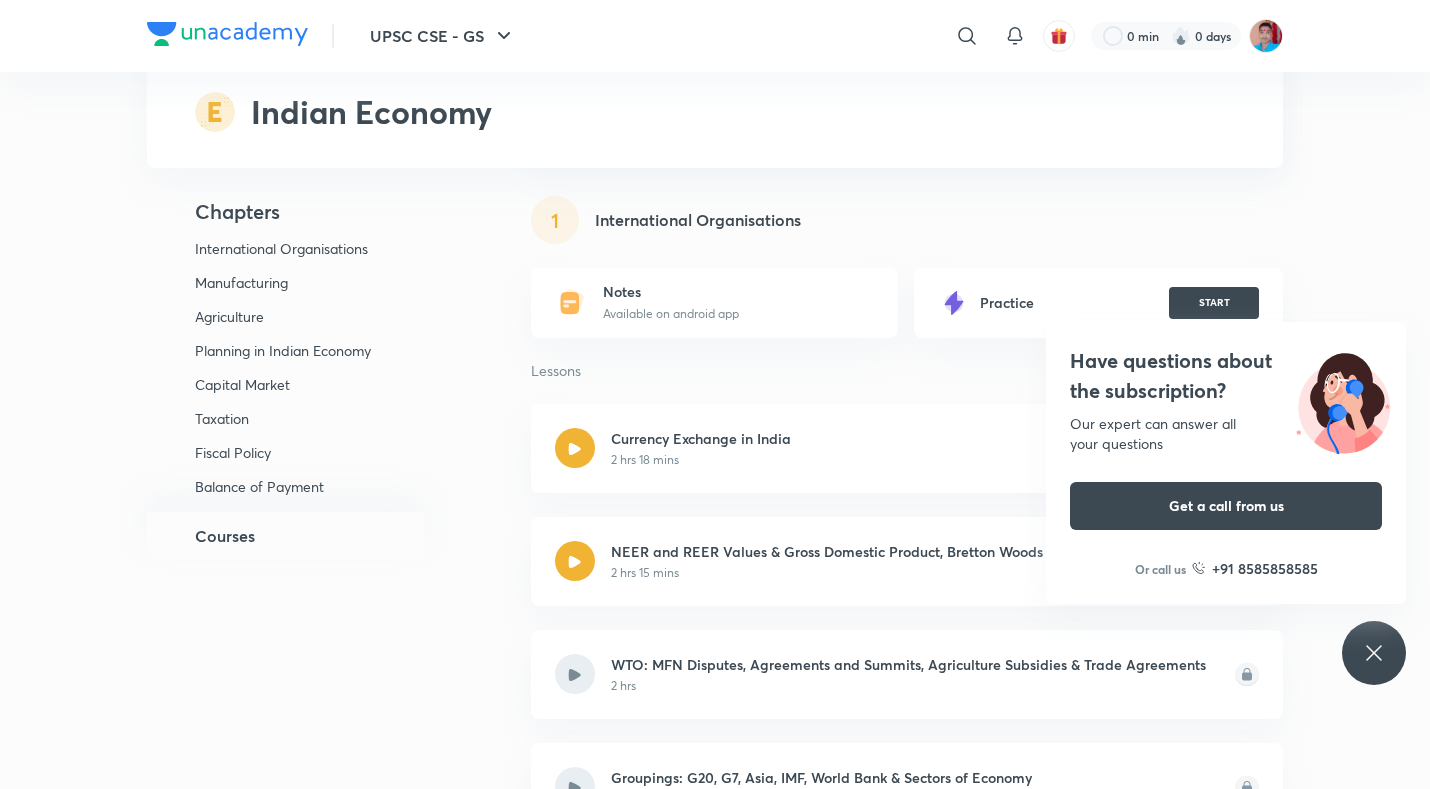click 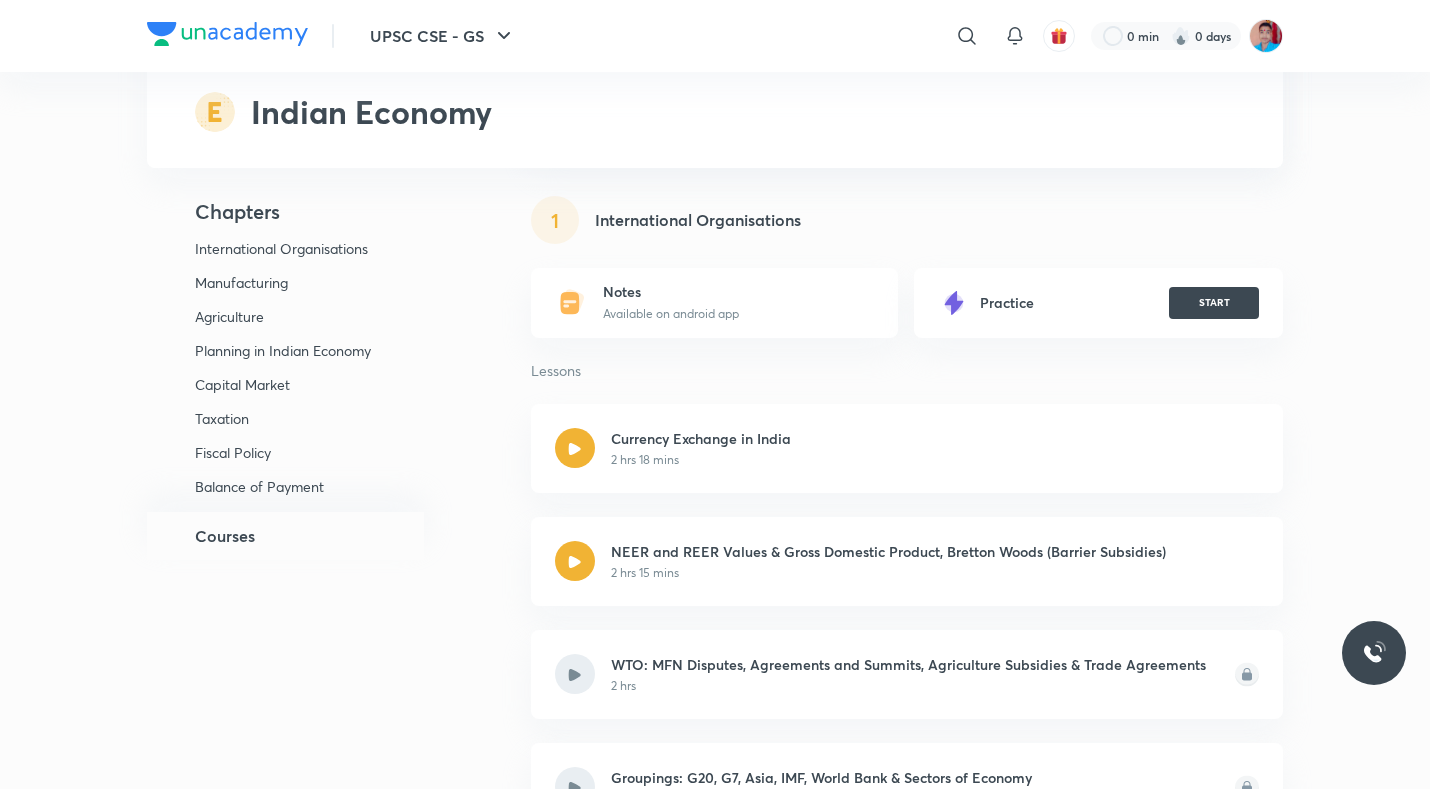 click on "Available on android app" at bounding box center [671, 314] 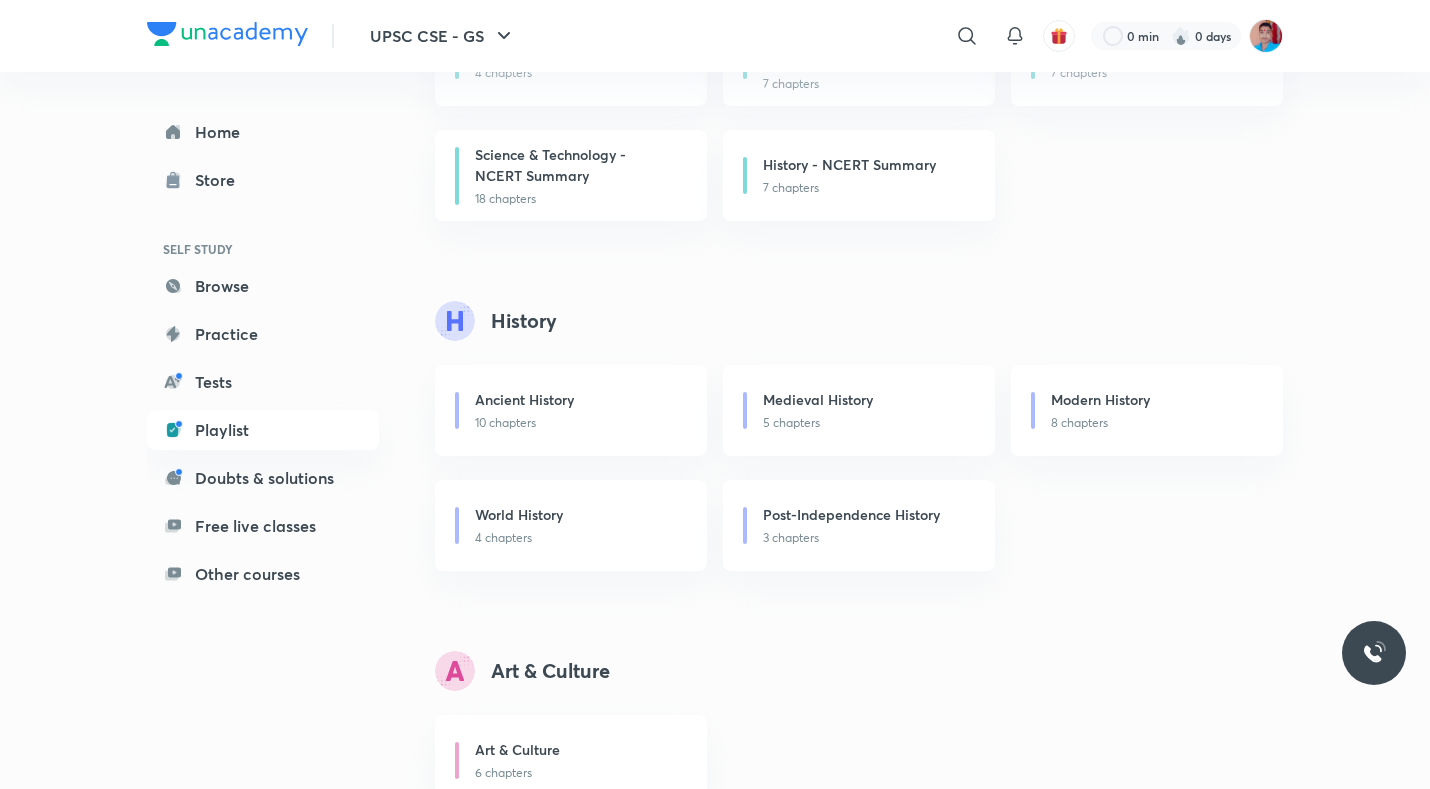 scroll, scrollTop: 652, scrollLeft: 0, axis: vertical 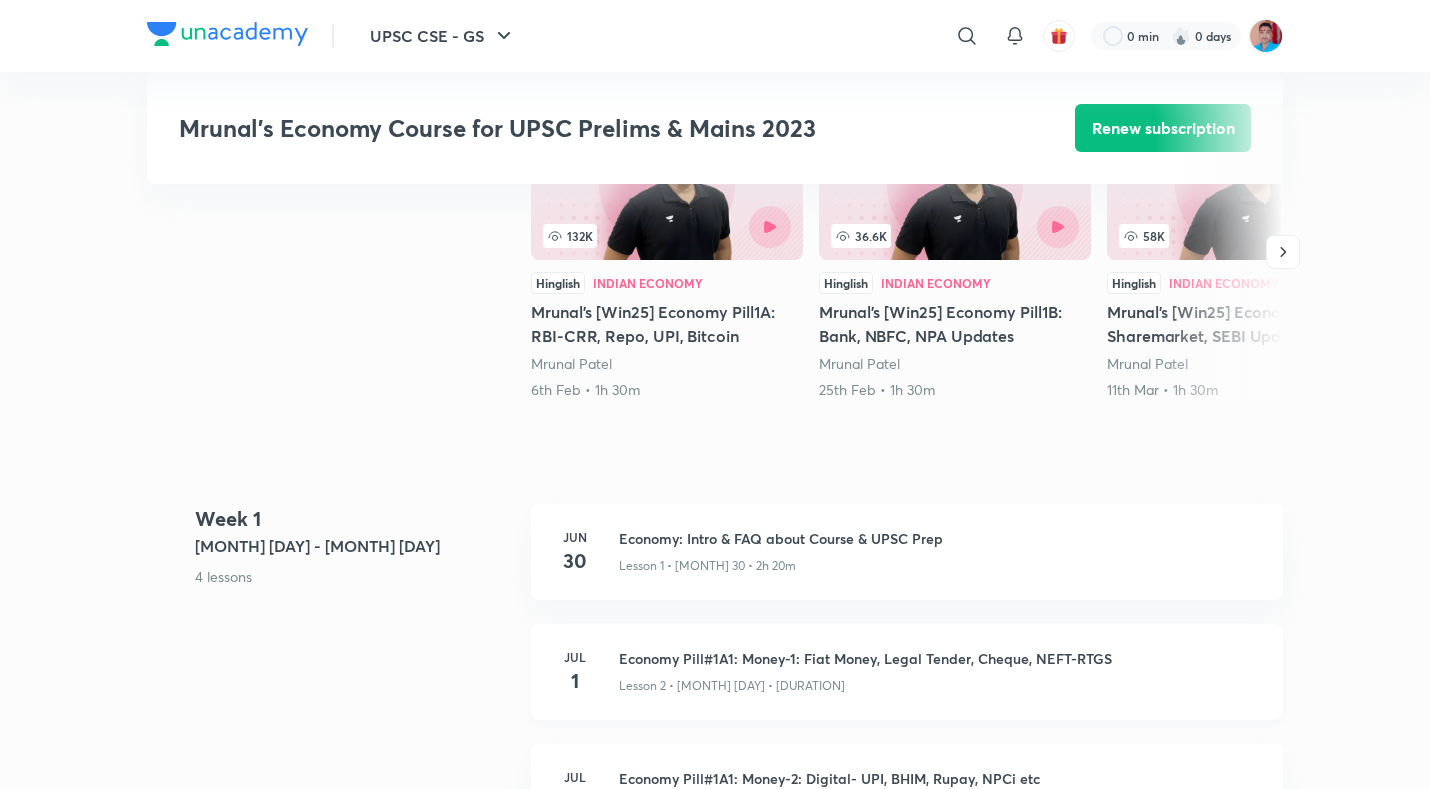 click on "Economy Pill#1A1: Money-1: Fiat Money, Legal Tender, Cheque, NEFT-RTGS" at bounding box center [939, 658] 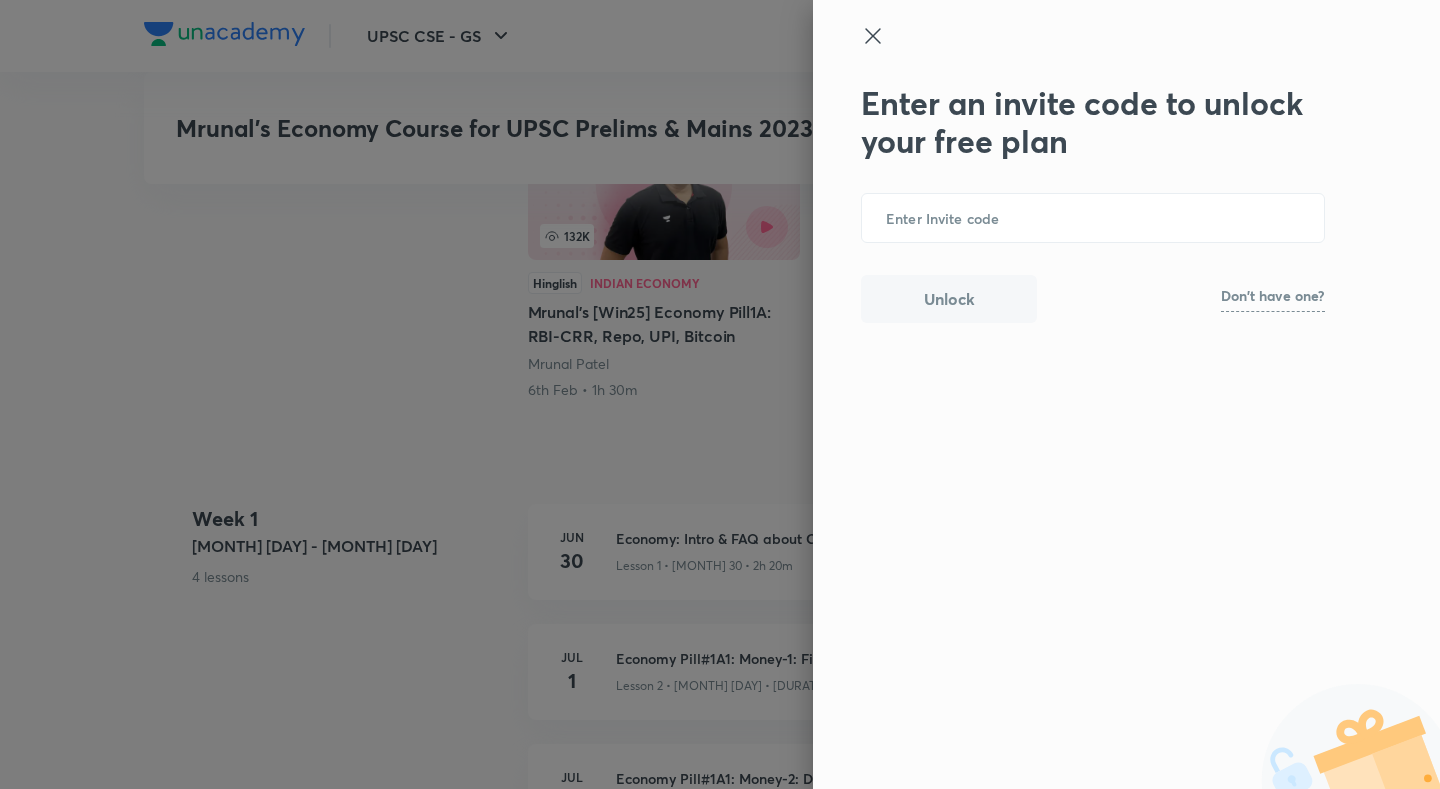 click 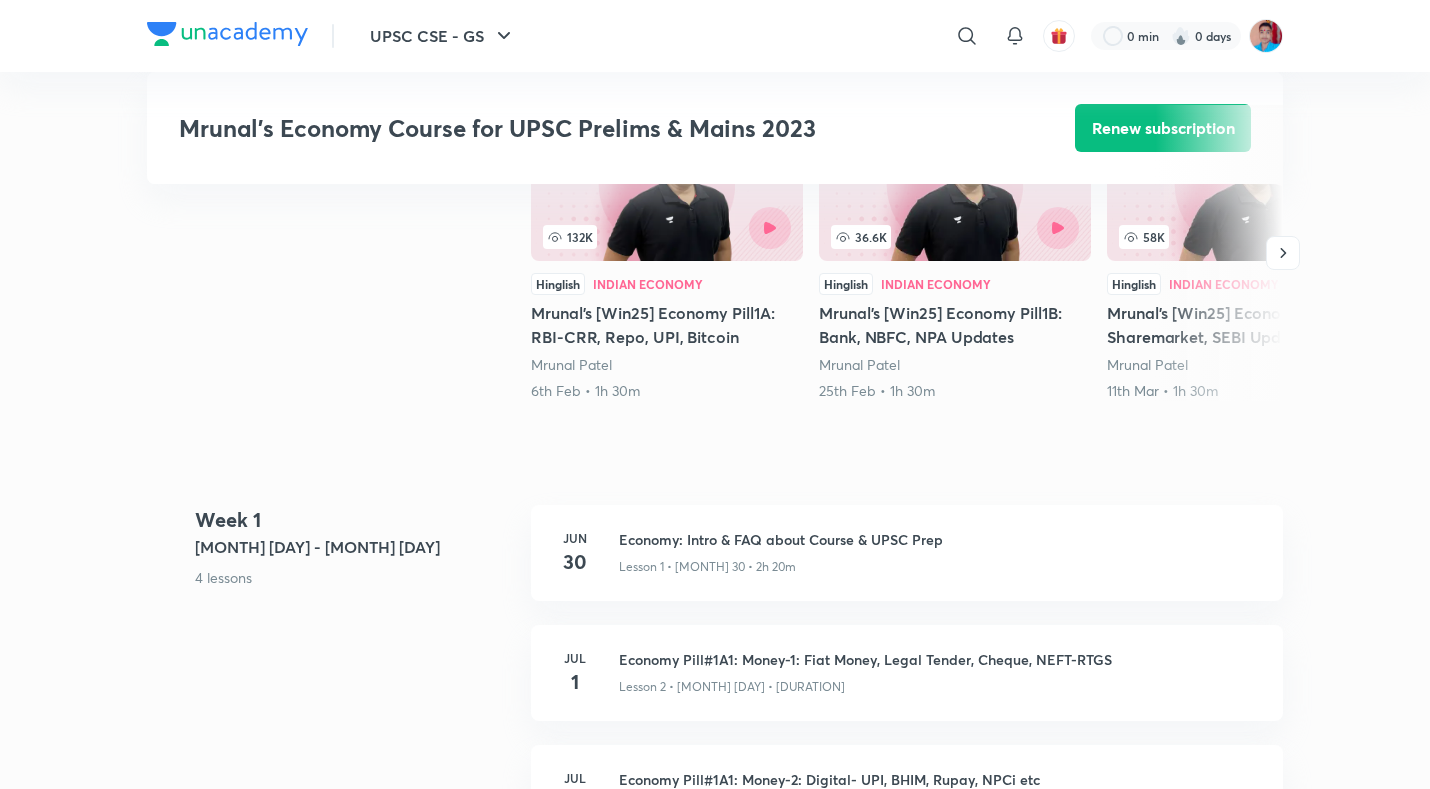 scroll, scrollTop: 700, scrollLeft: 0, axis: vertical 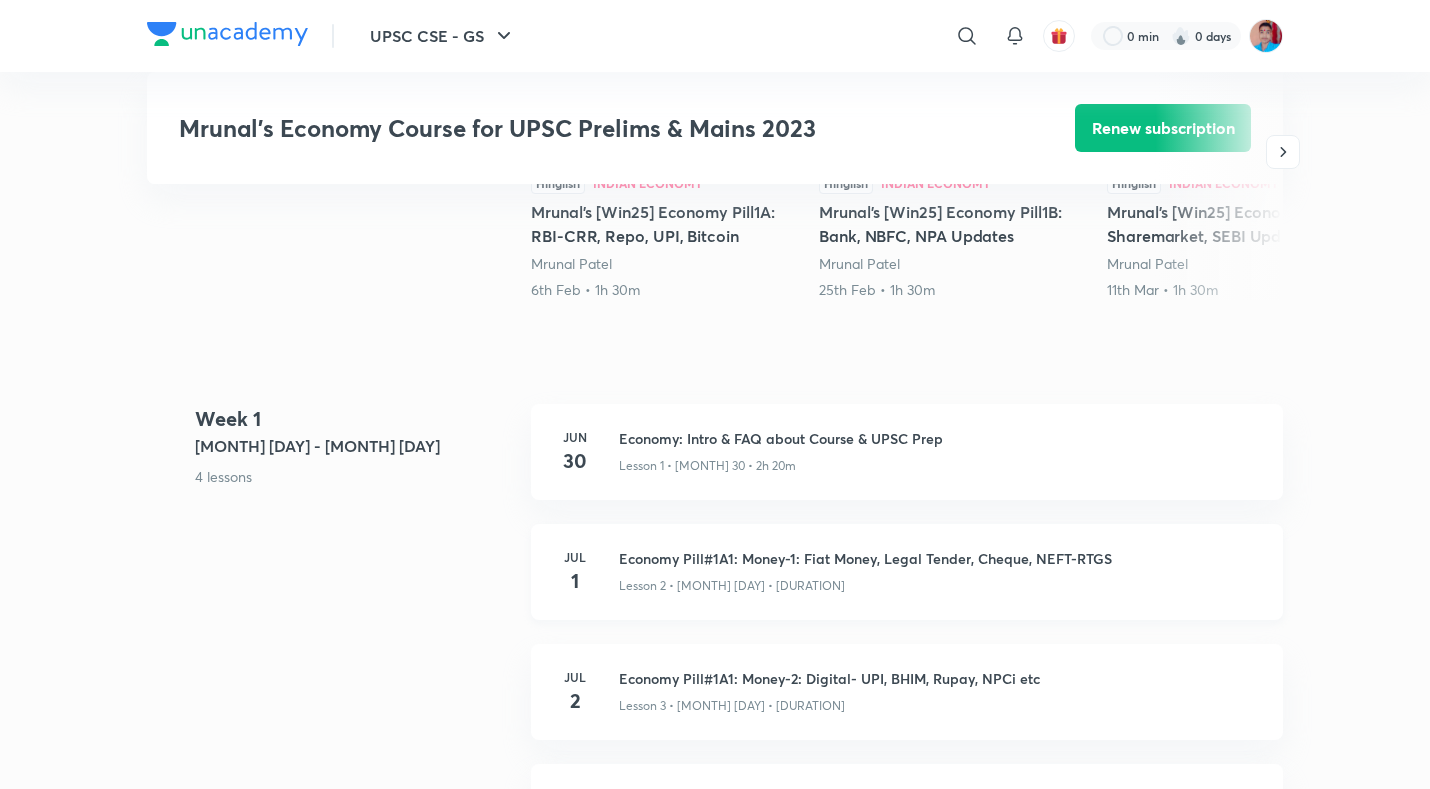 click on "Economy Pill#1A1: Money-1: Fiat Money, Legal Tender, Cheque, NEFT-RTGS" at bounding box center [939, 558] 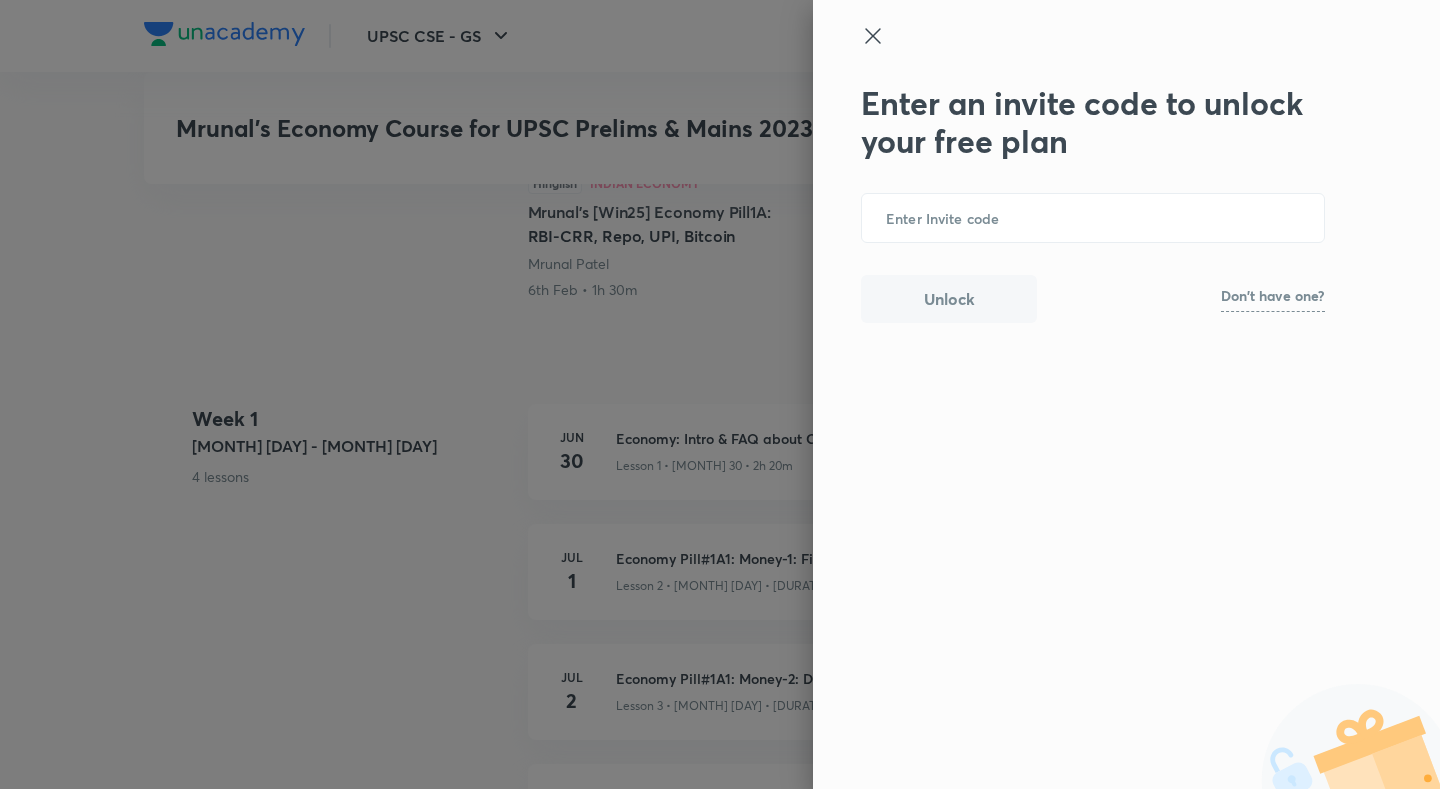 click 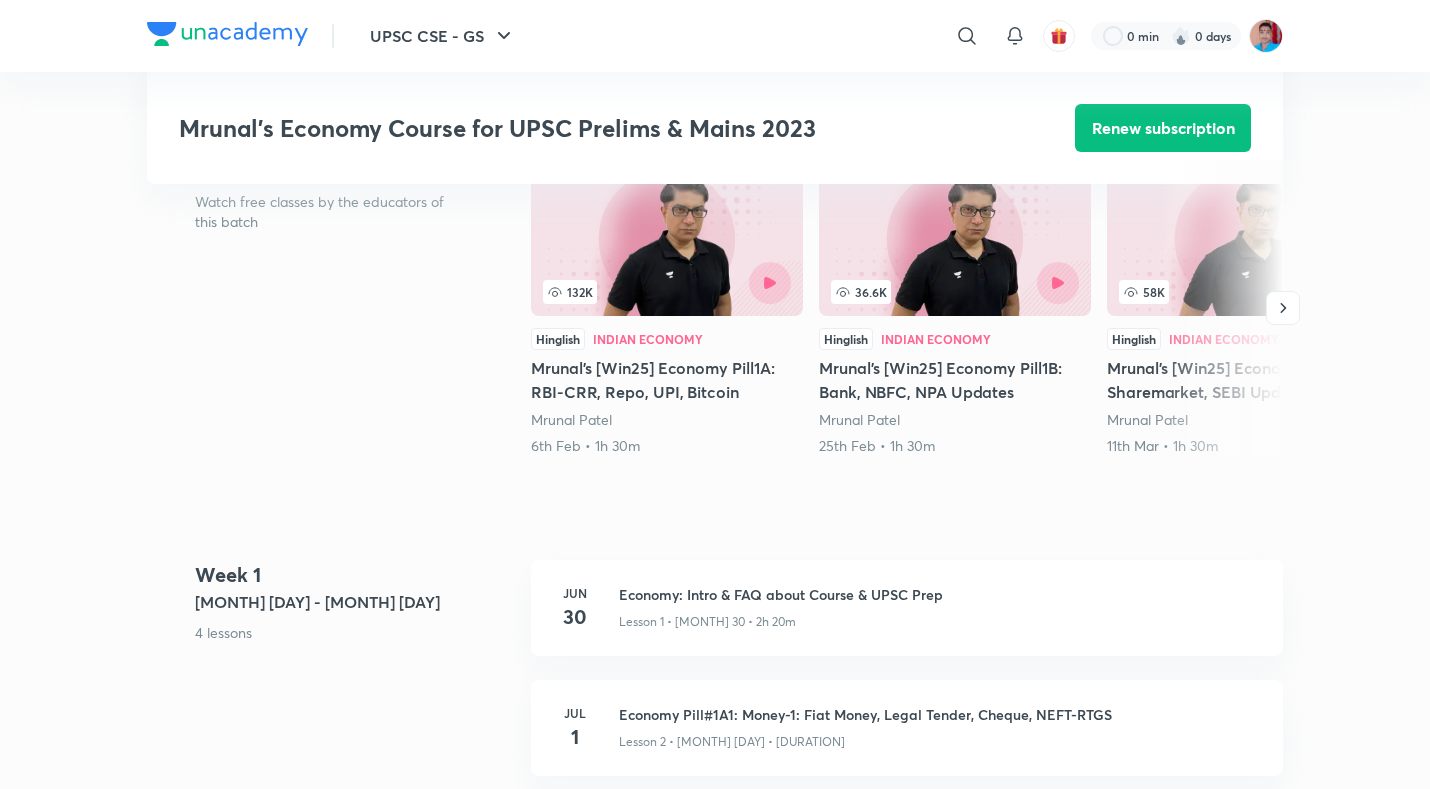 scroll, scrollTop: 300, scrollLeft: 0, axis: vertical 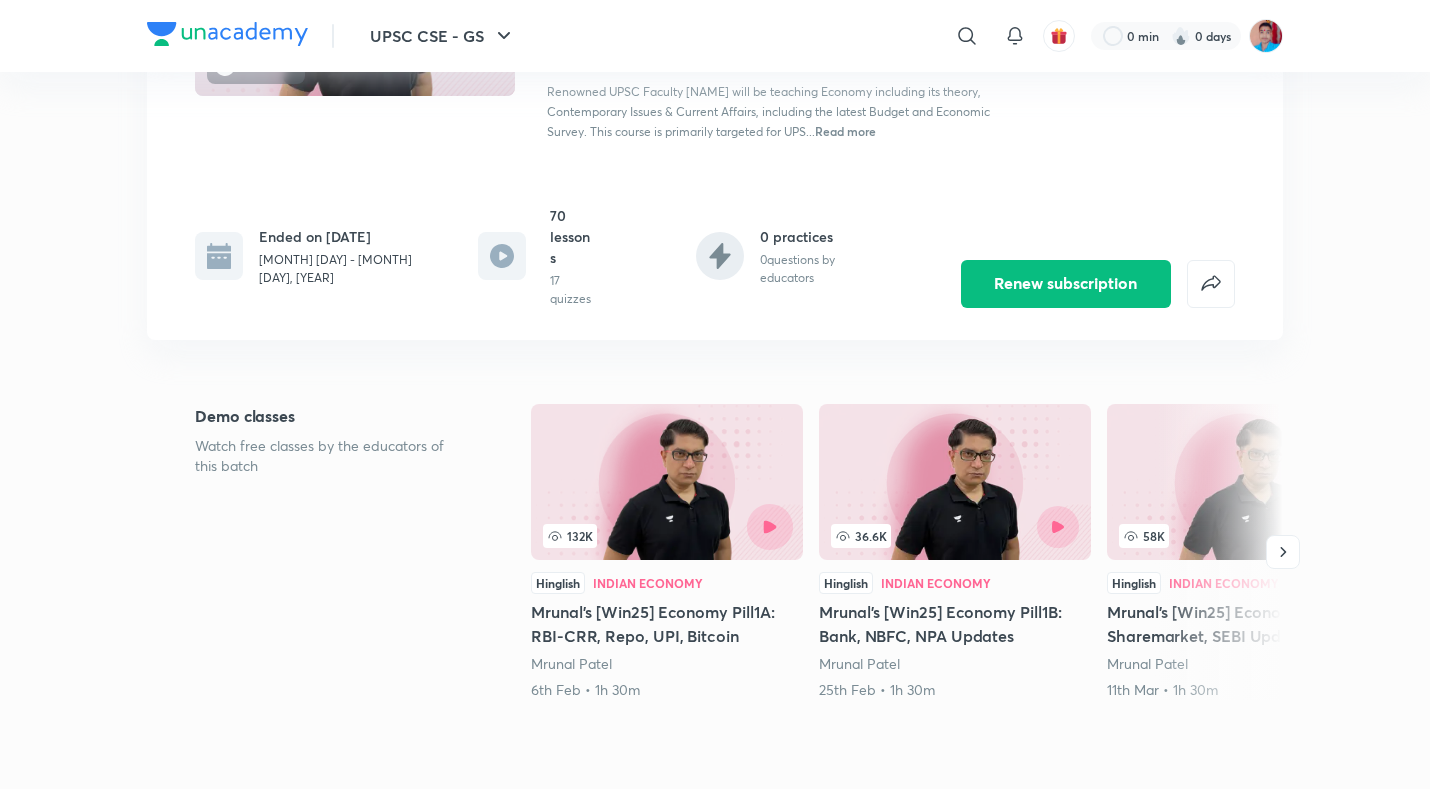 click 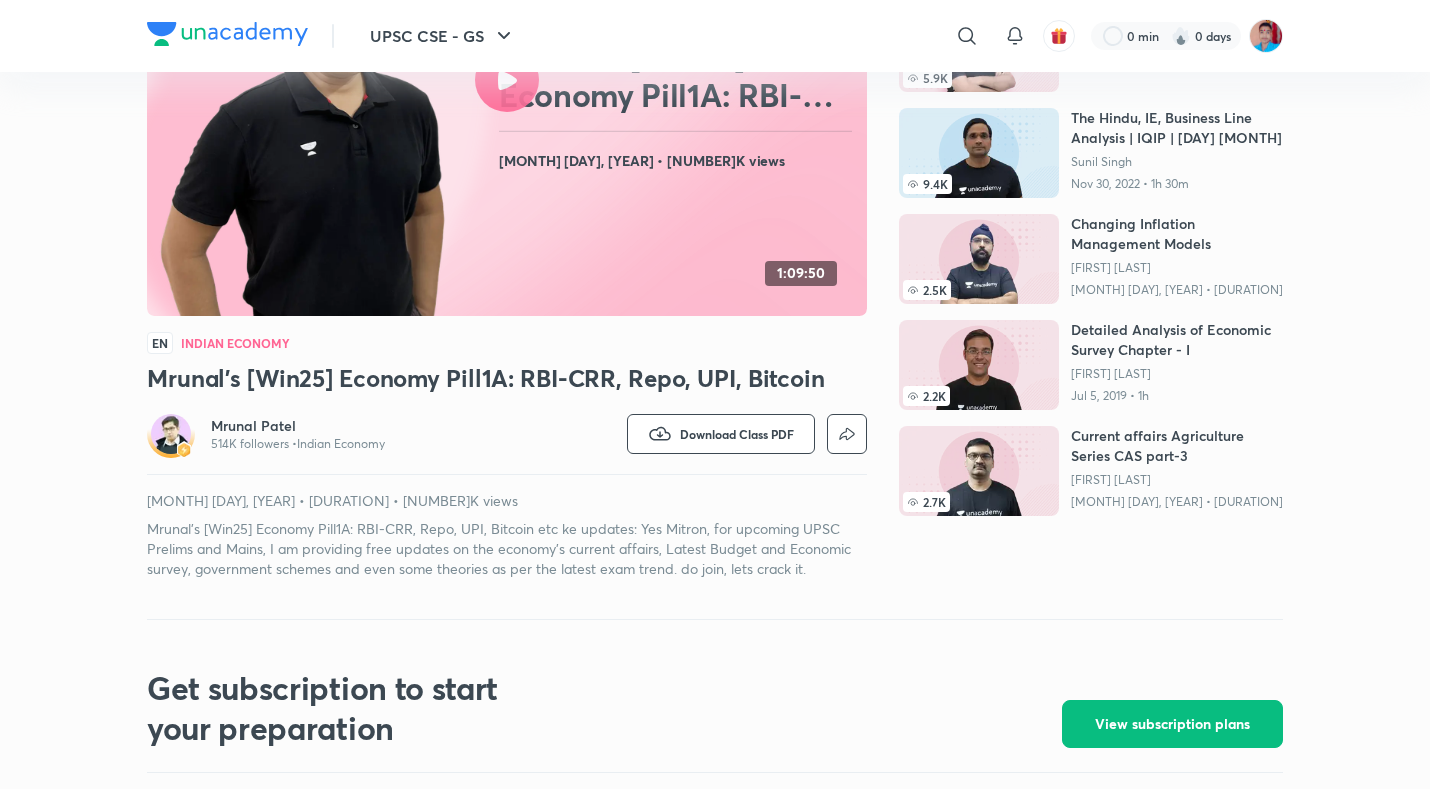 scroll, scrollTop: 0, scrollLeft: 0, axis: both 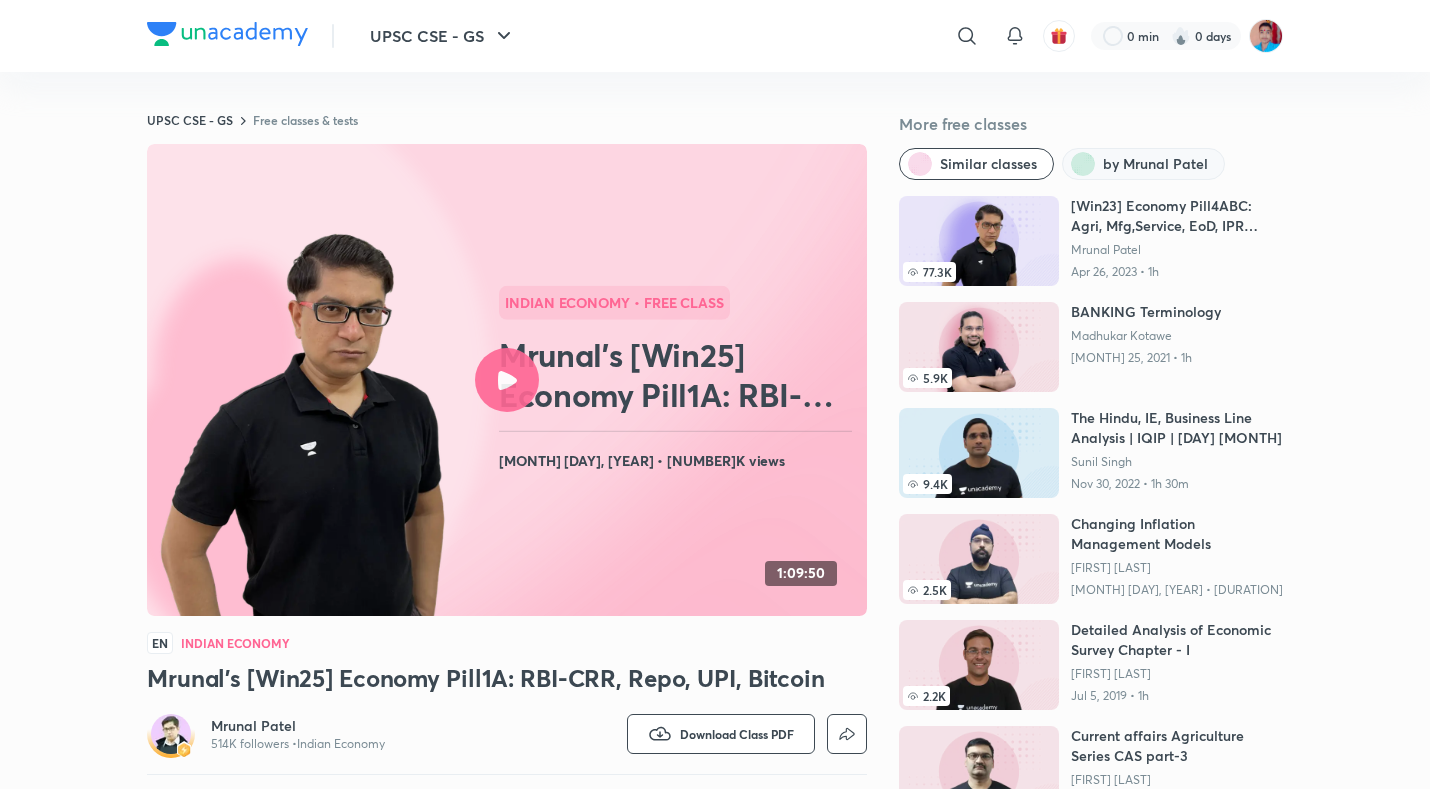 click on "by Mrunal Patel" at bounding box center (1155, 164) 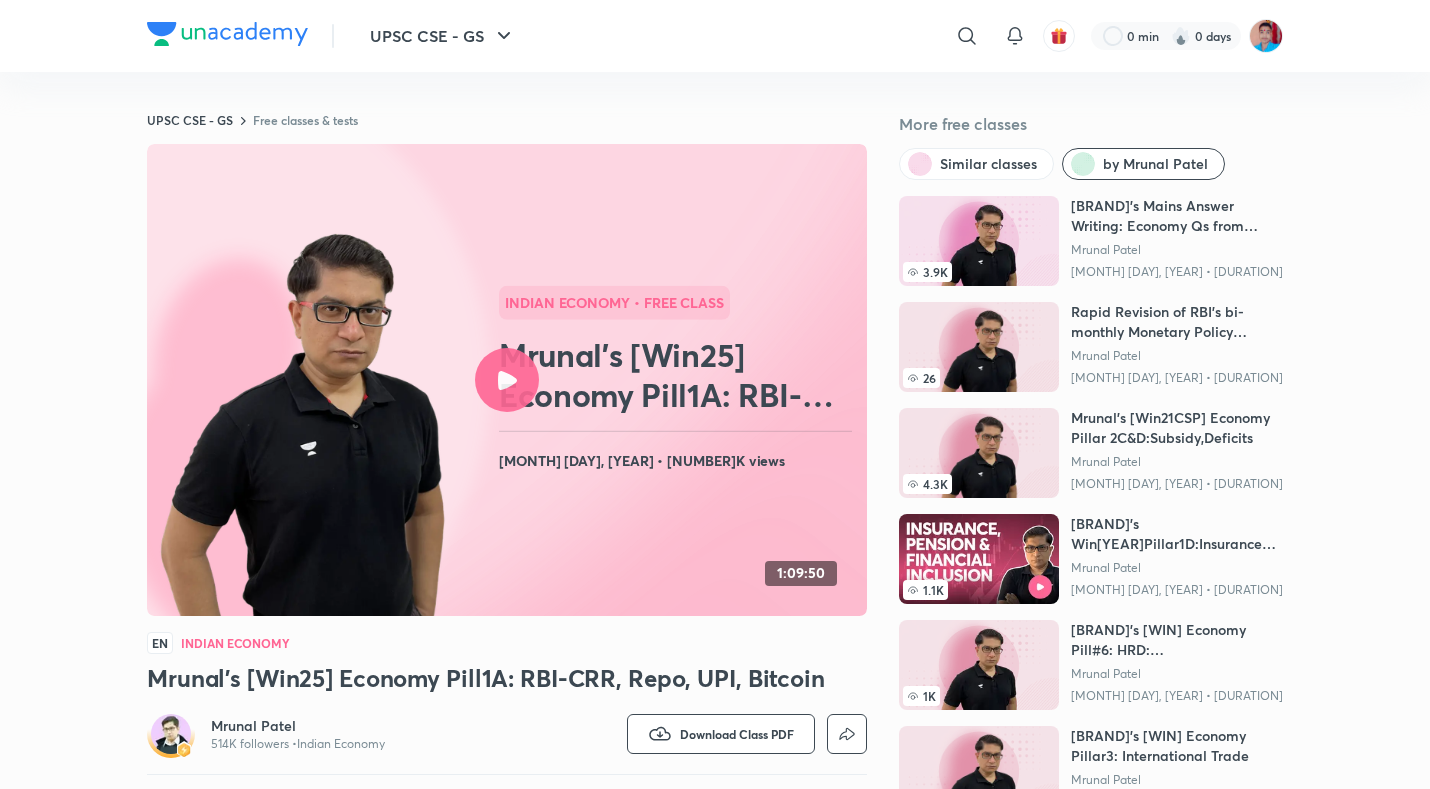 scroll, scrollTop: 17, scrollLeft: 0, axis: vertical 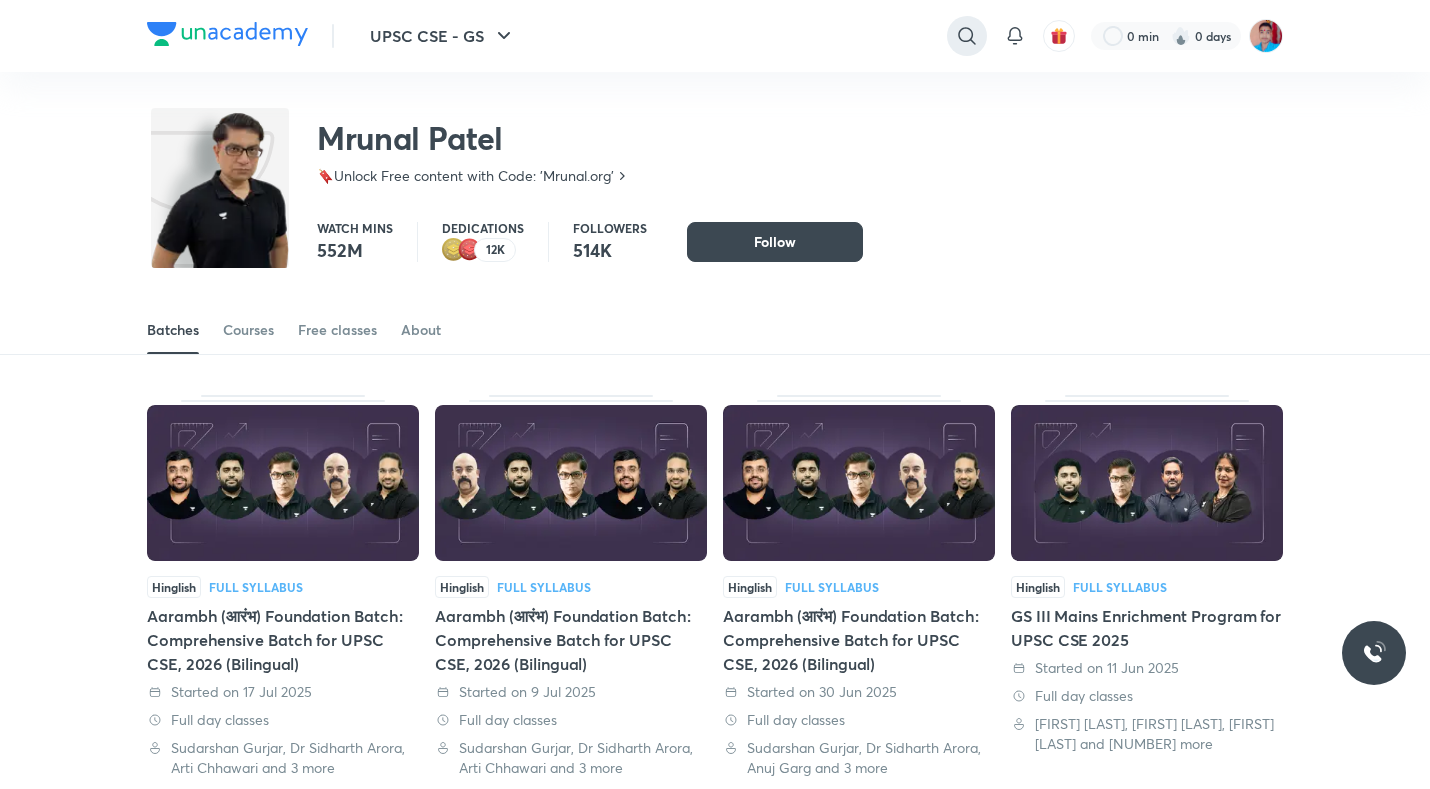 click 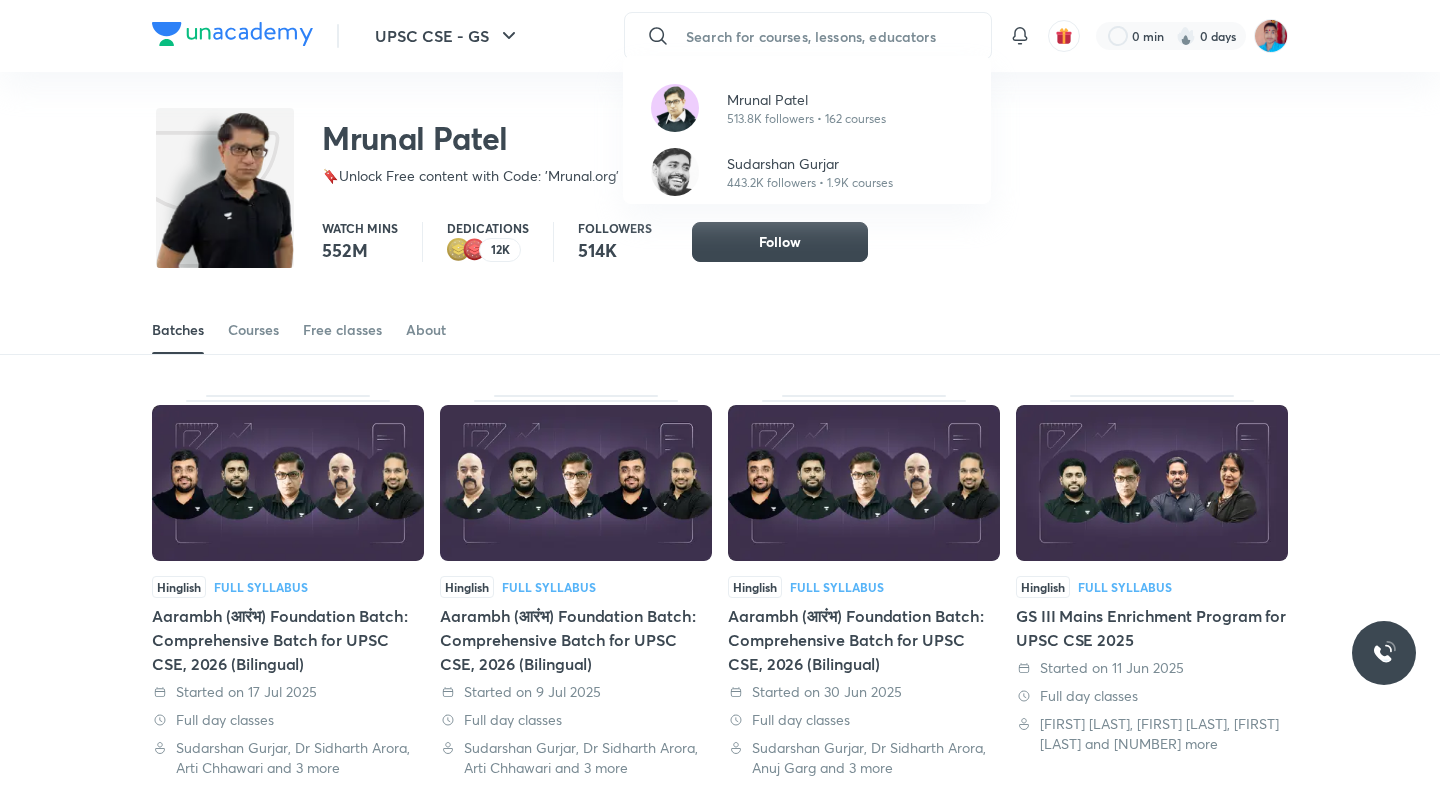 click on "Mrunal Patel" at bounding box center (806, 99) 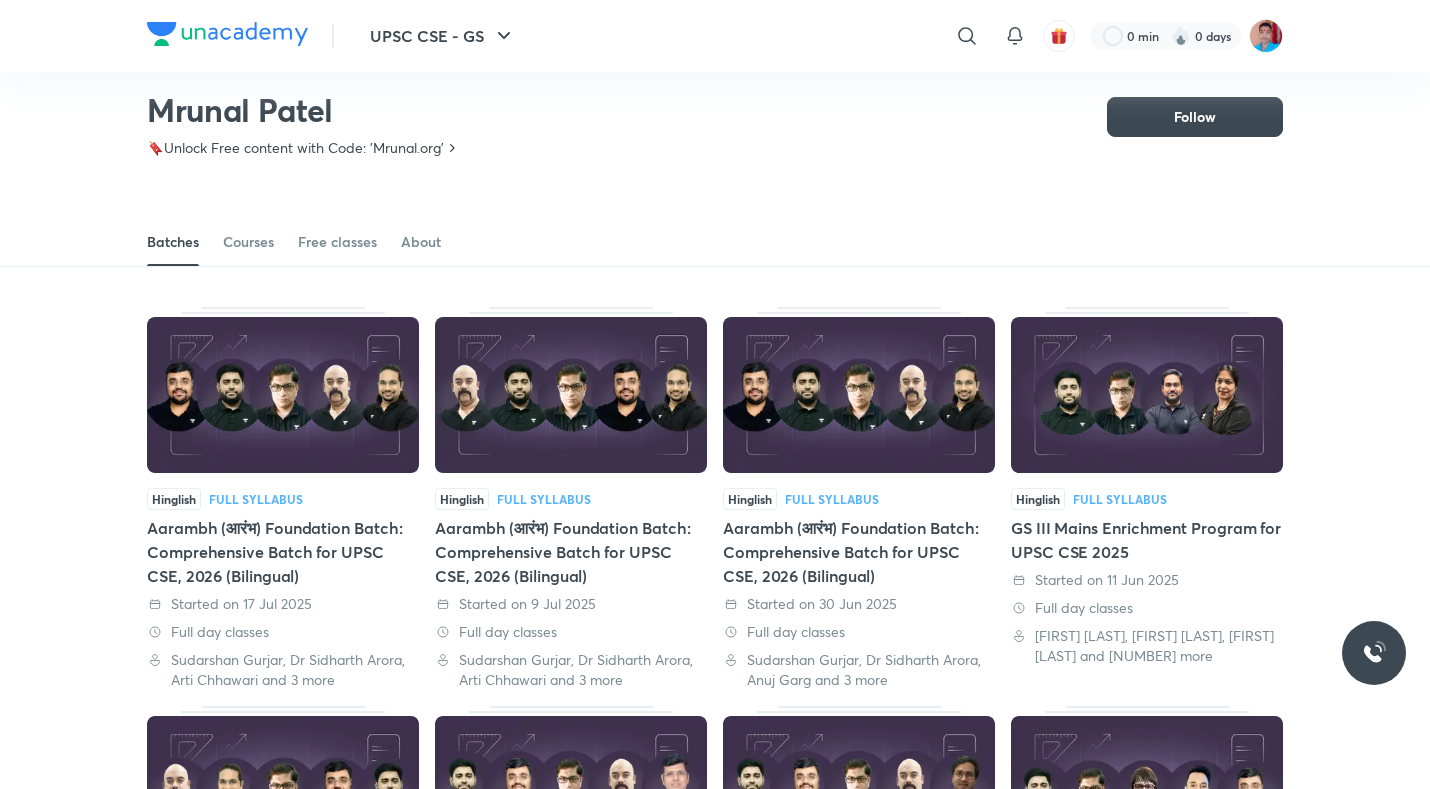 scroll, scrollTop: 0, scrollLeft: 0, axis: both 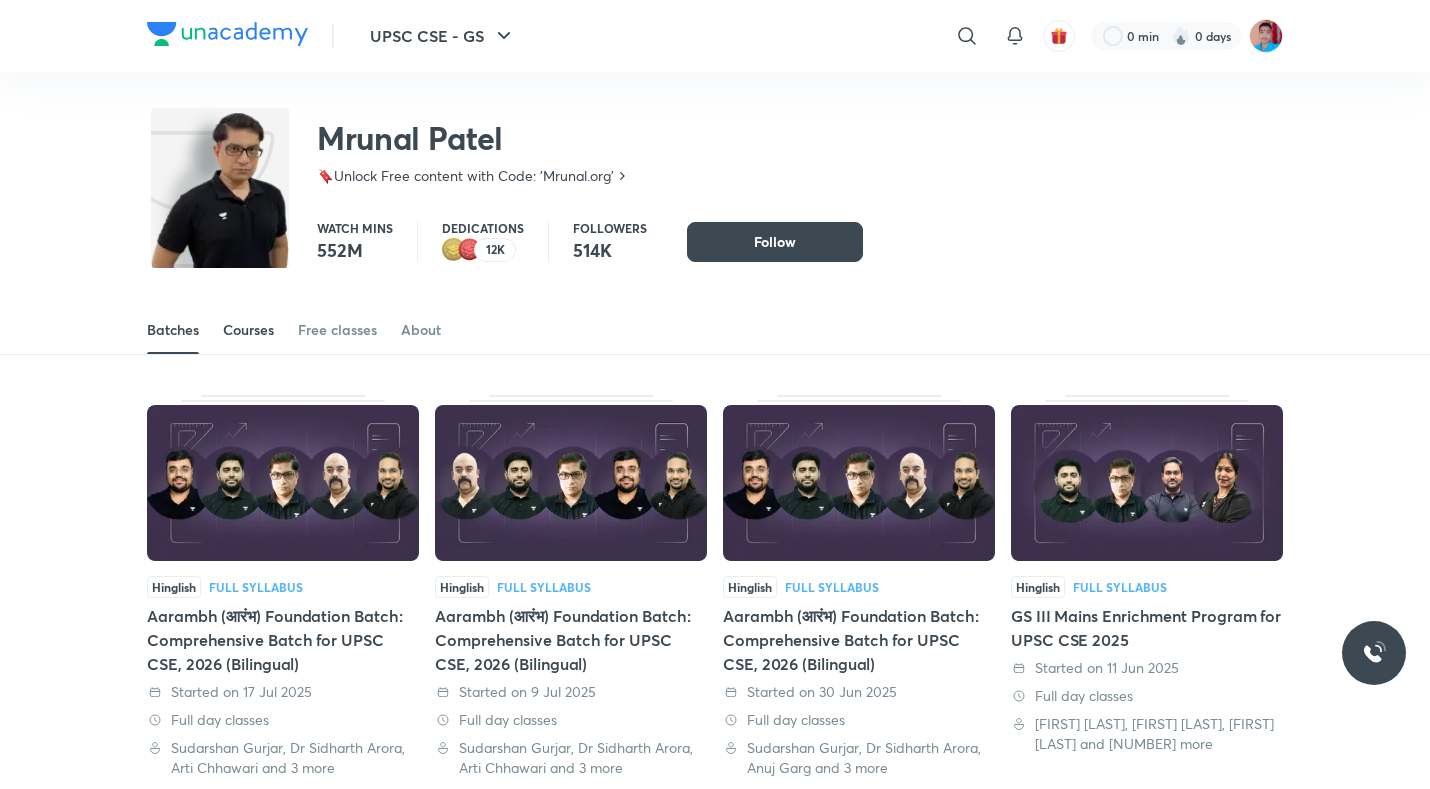 click on "Courses" at bounding box center (248, 330) 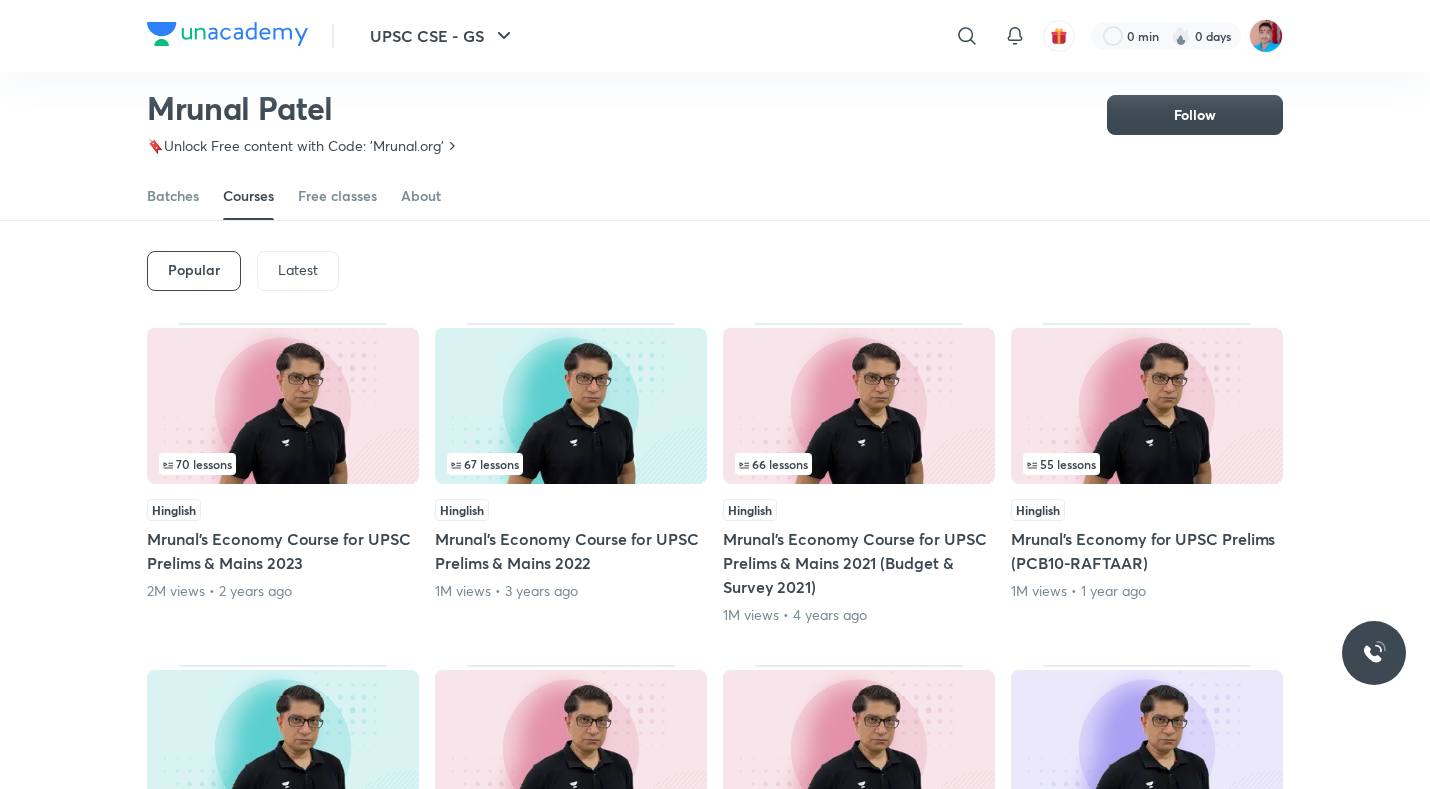 scroll, scrollTop: 60, scrollLeft: 0, axis: vertical 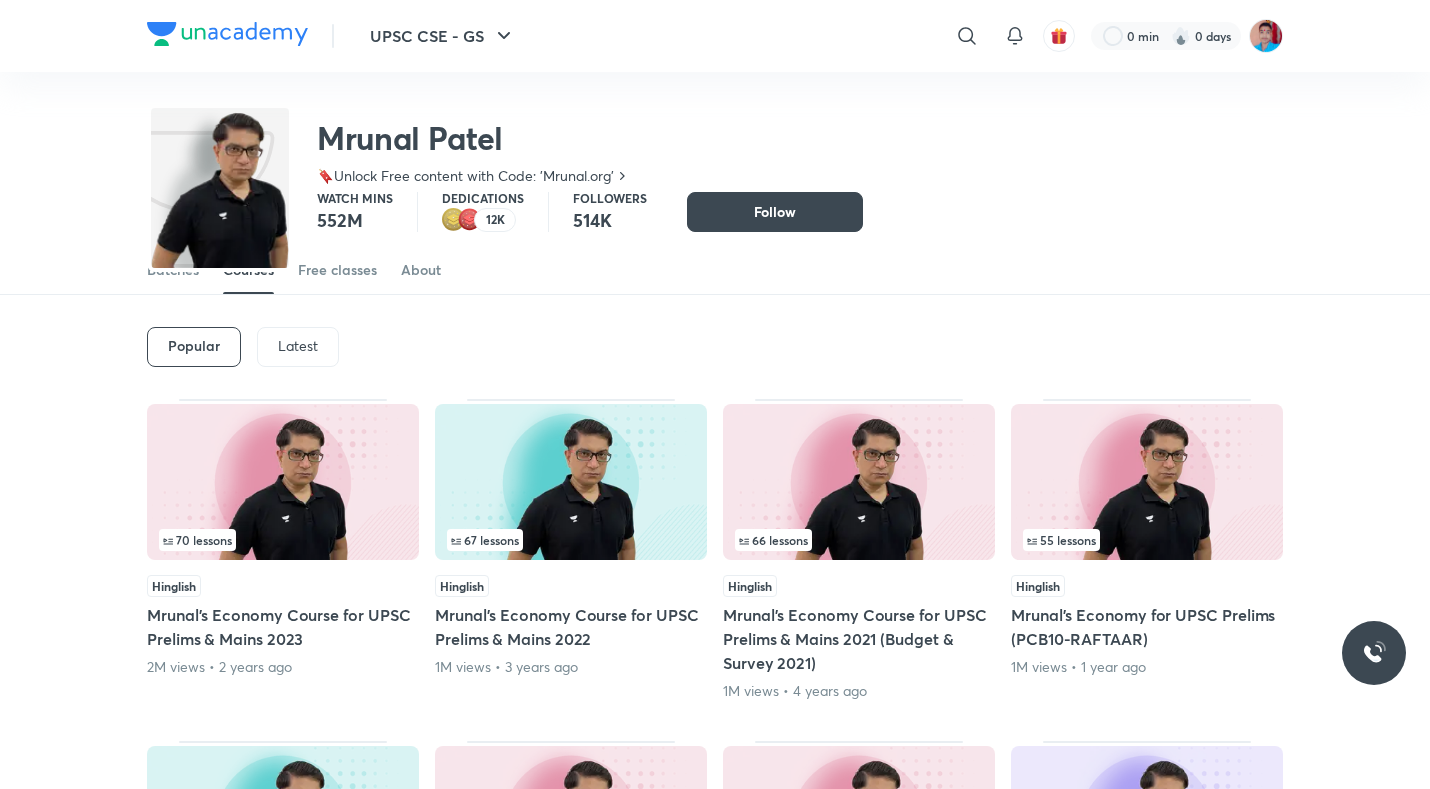 click on "Hinglish" at bounding box center [1038, 586] 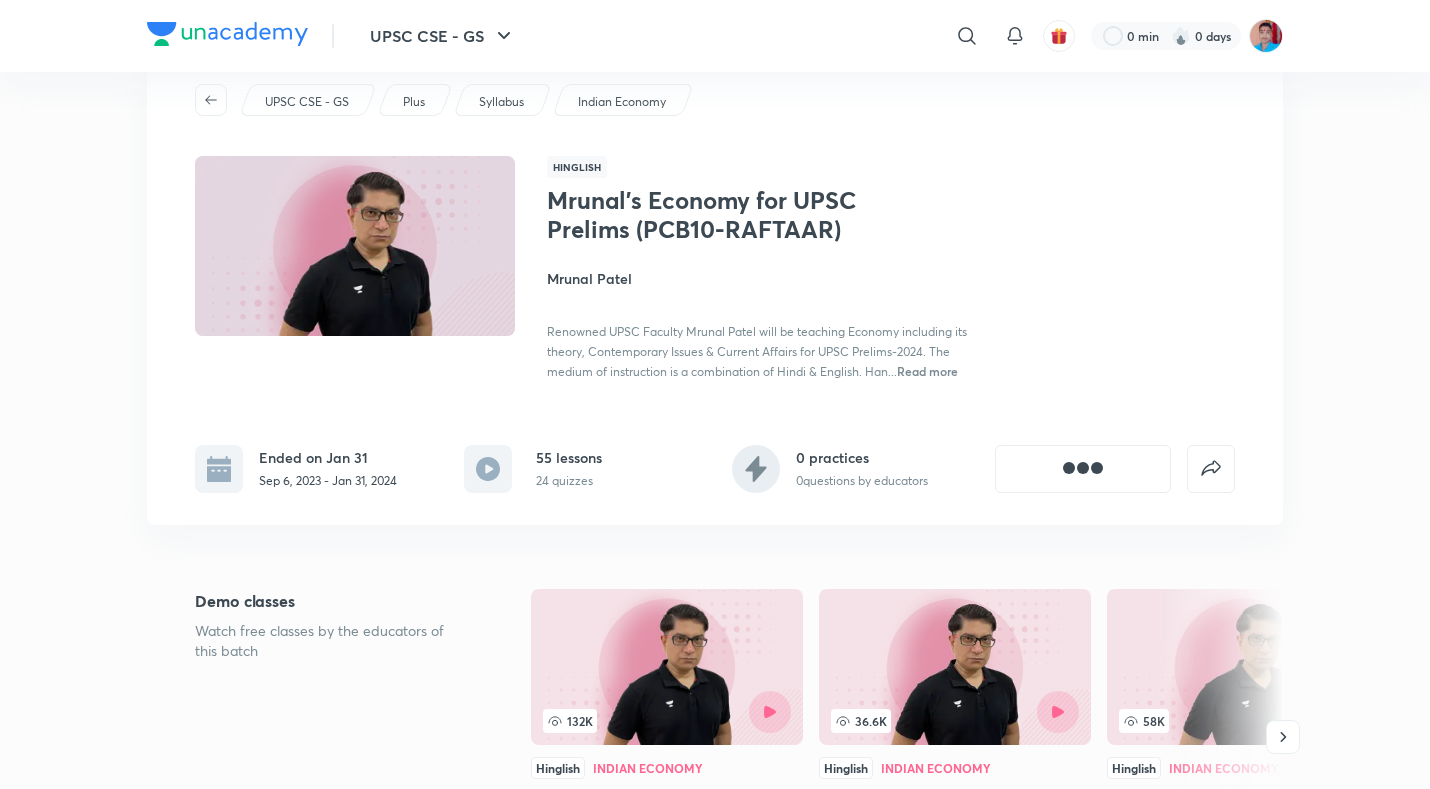 scroll, scrollTop: 0, scrollLeft: 0, axis: both 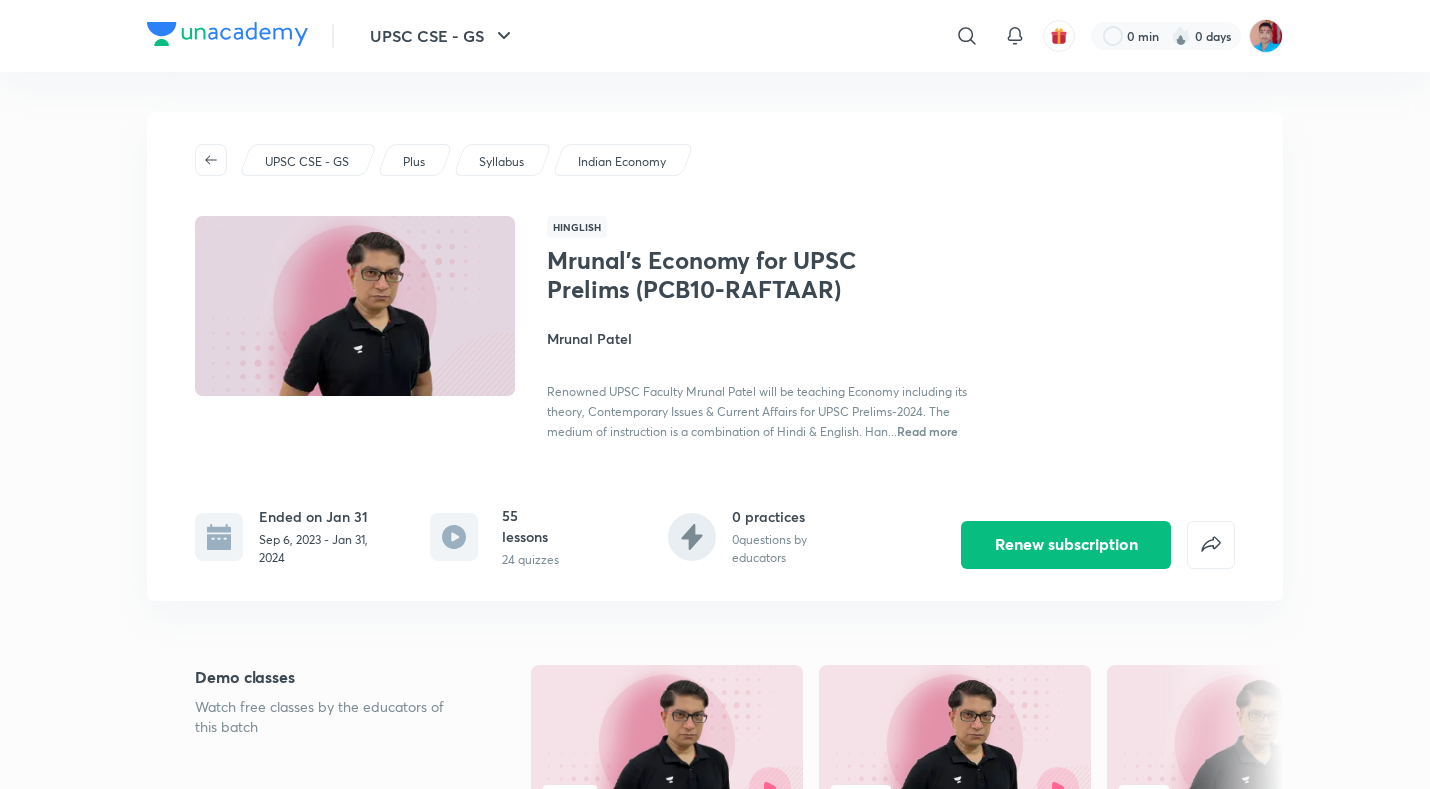 click on "55 lessons 24 quizzes" at bounding box center (532, 537) 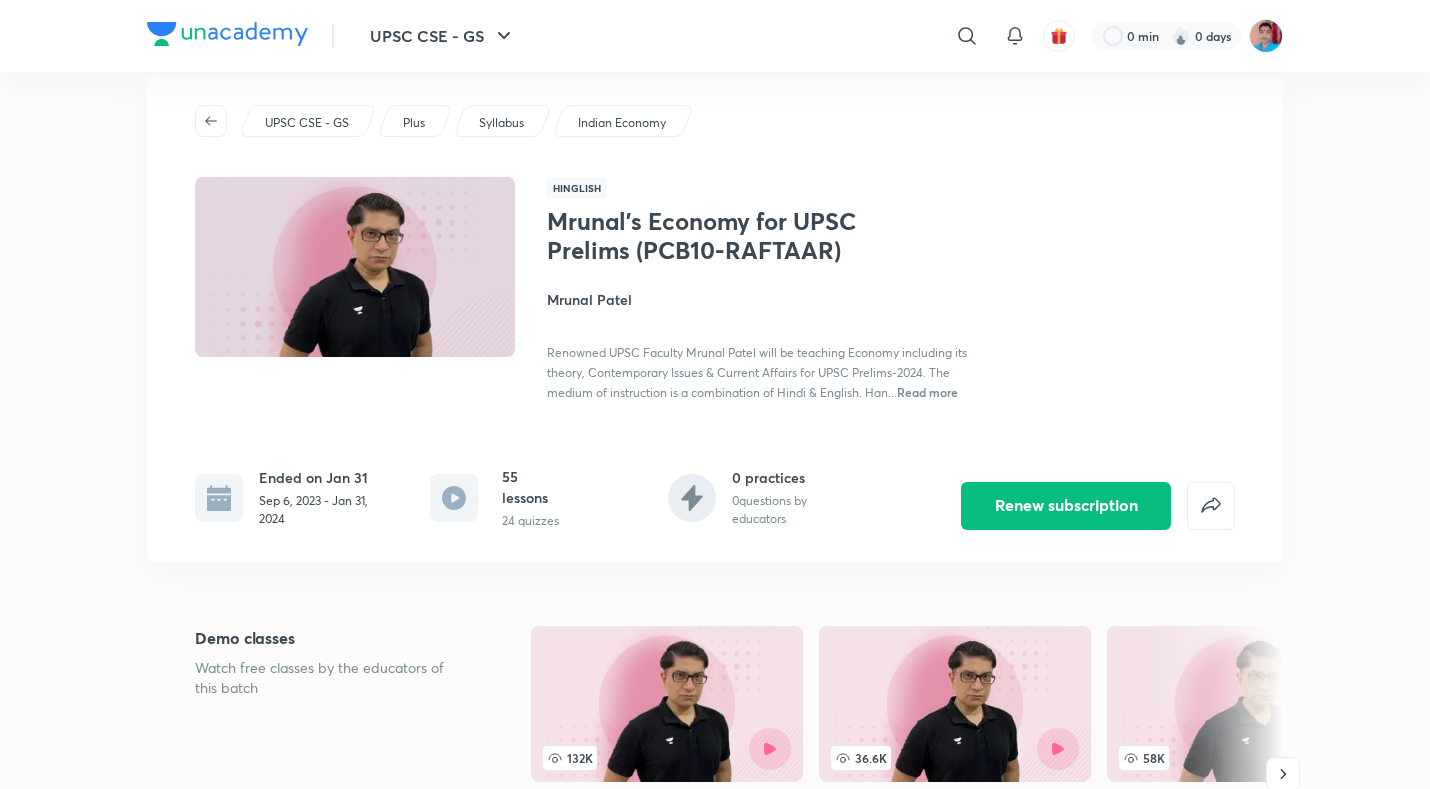 scroll, scrollTop: 0, scrollLeft: 0, axis: both 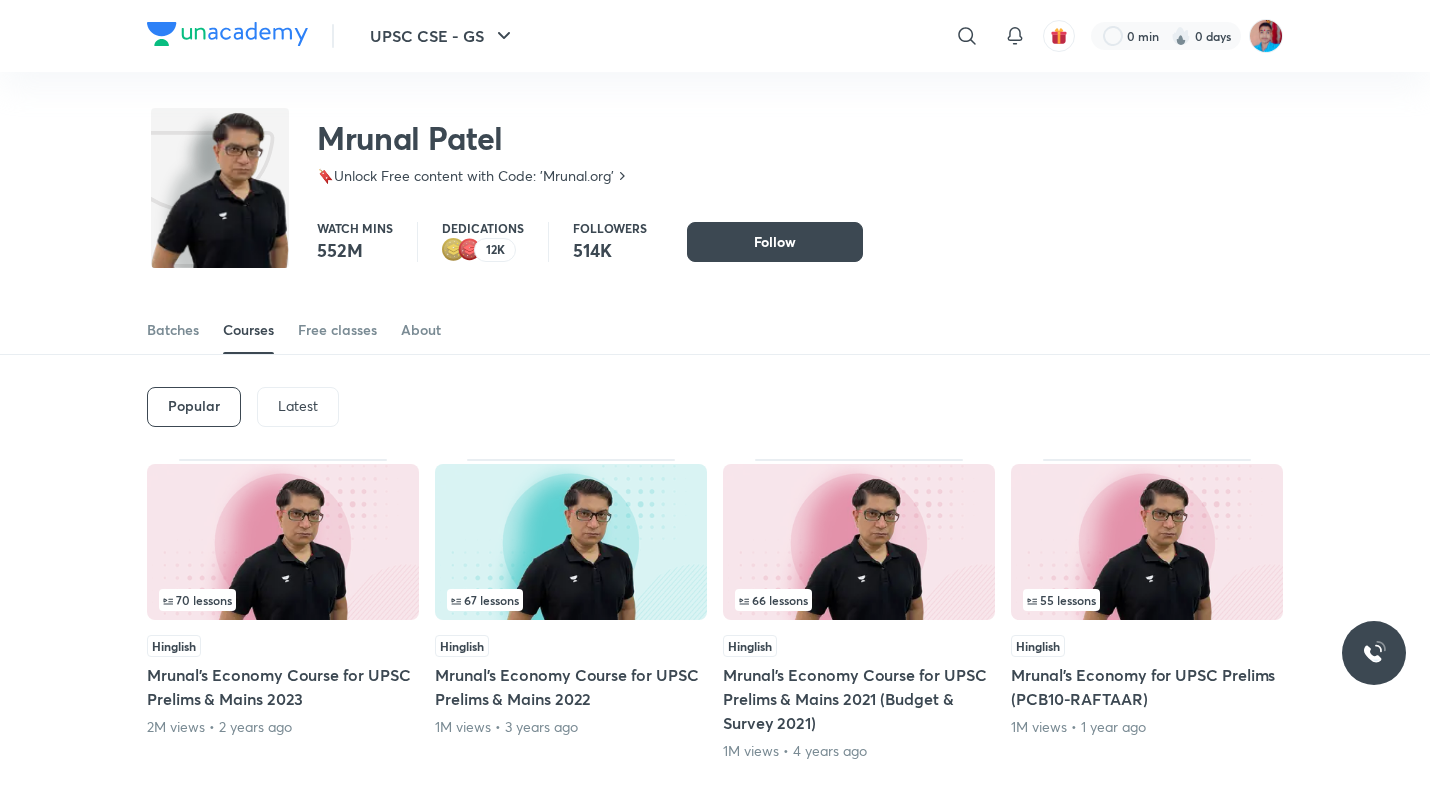 drag, startPoint x: 319, startPoint y: 329, endPoint x: 453, endPoint y: 401, distance: 152.11838 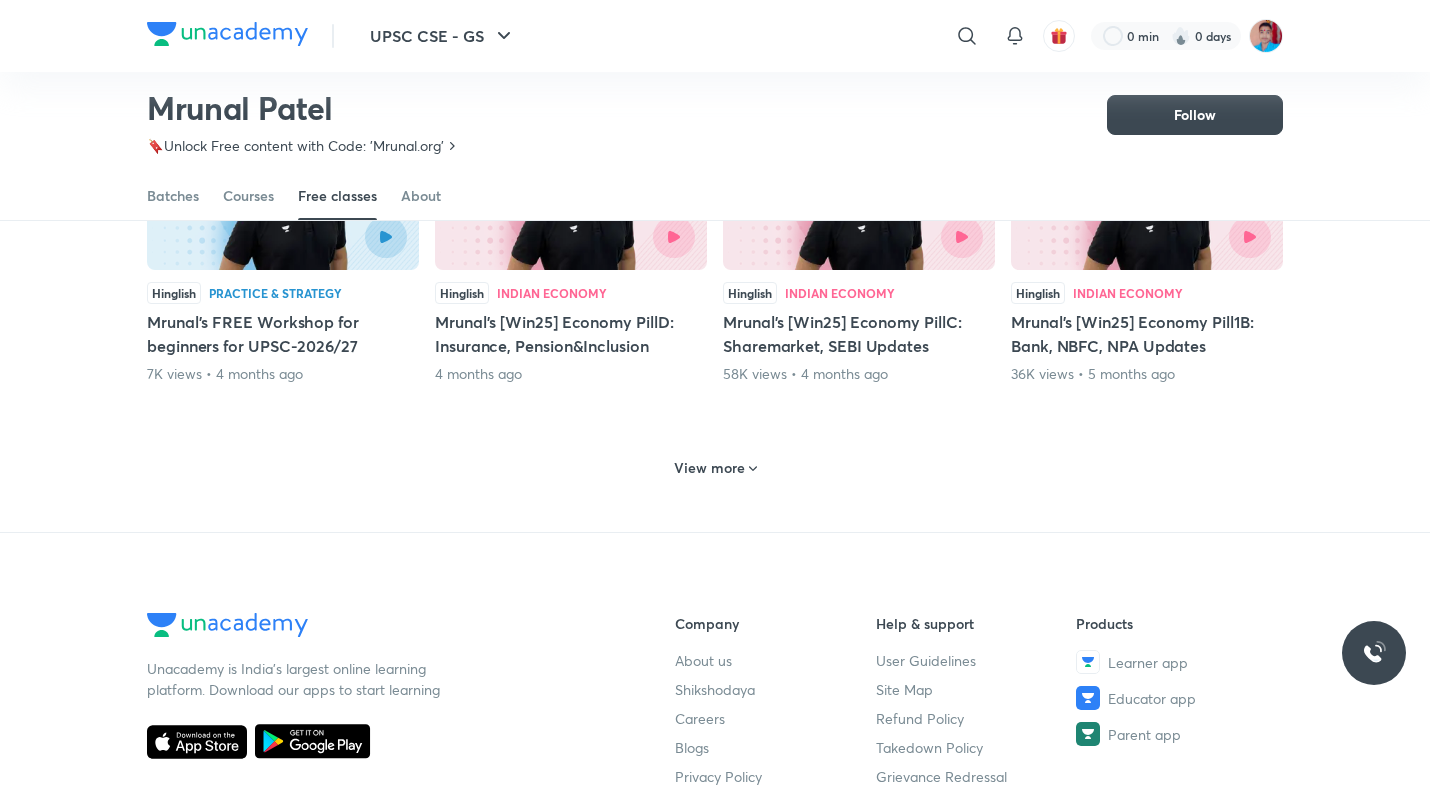 scroll, scrollTop: 887, scrollLeft: 0, axis: vertical 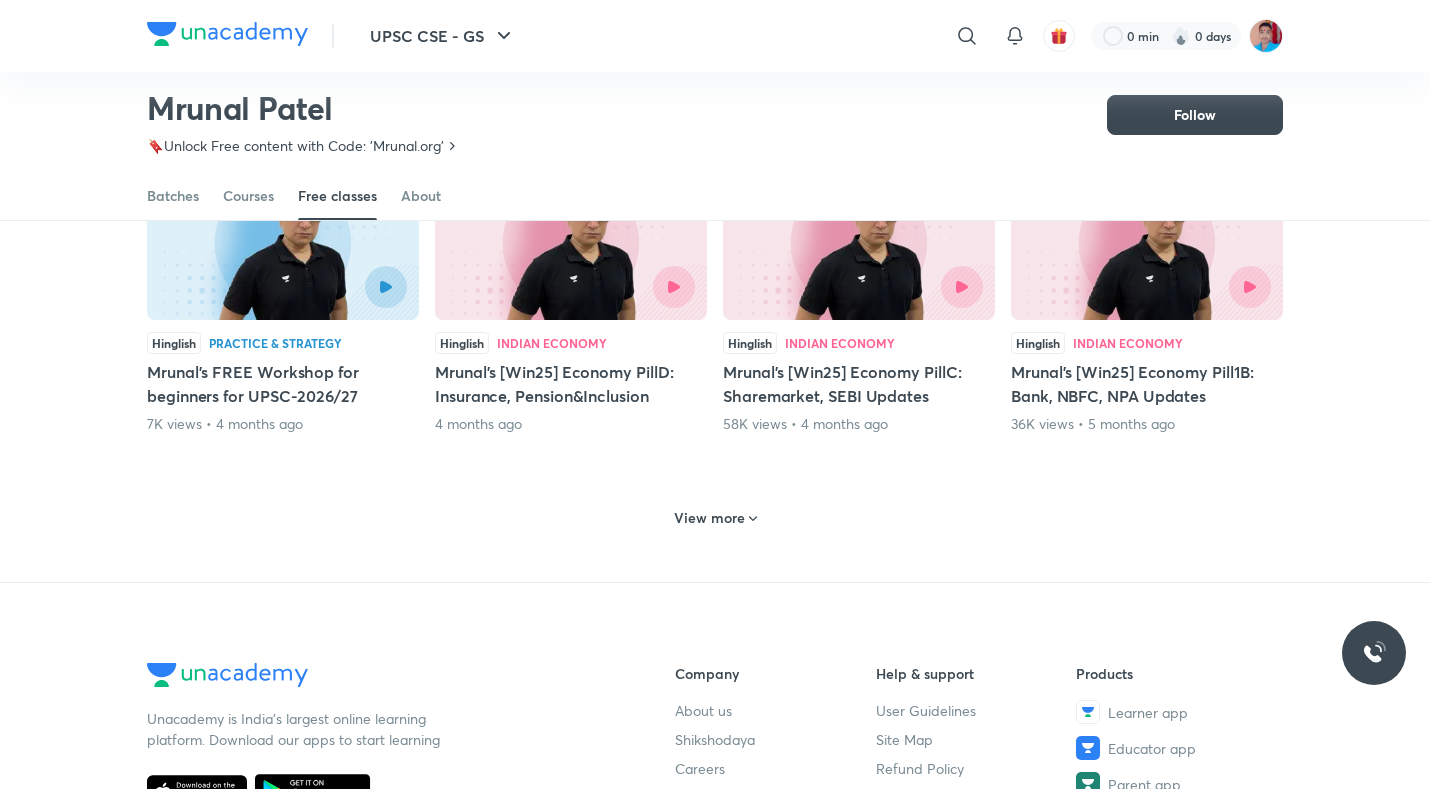 click on "View more" at bounding box center [709, 518] 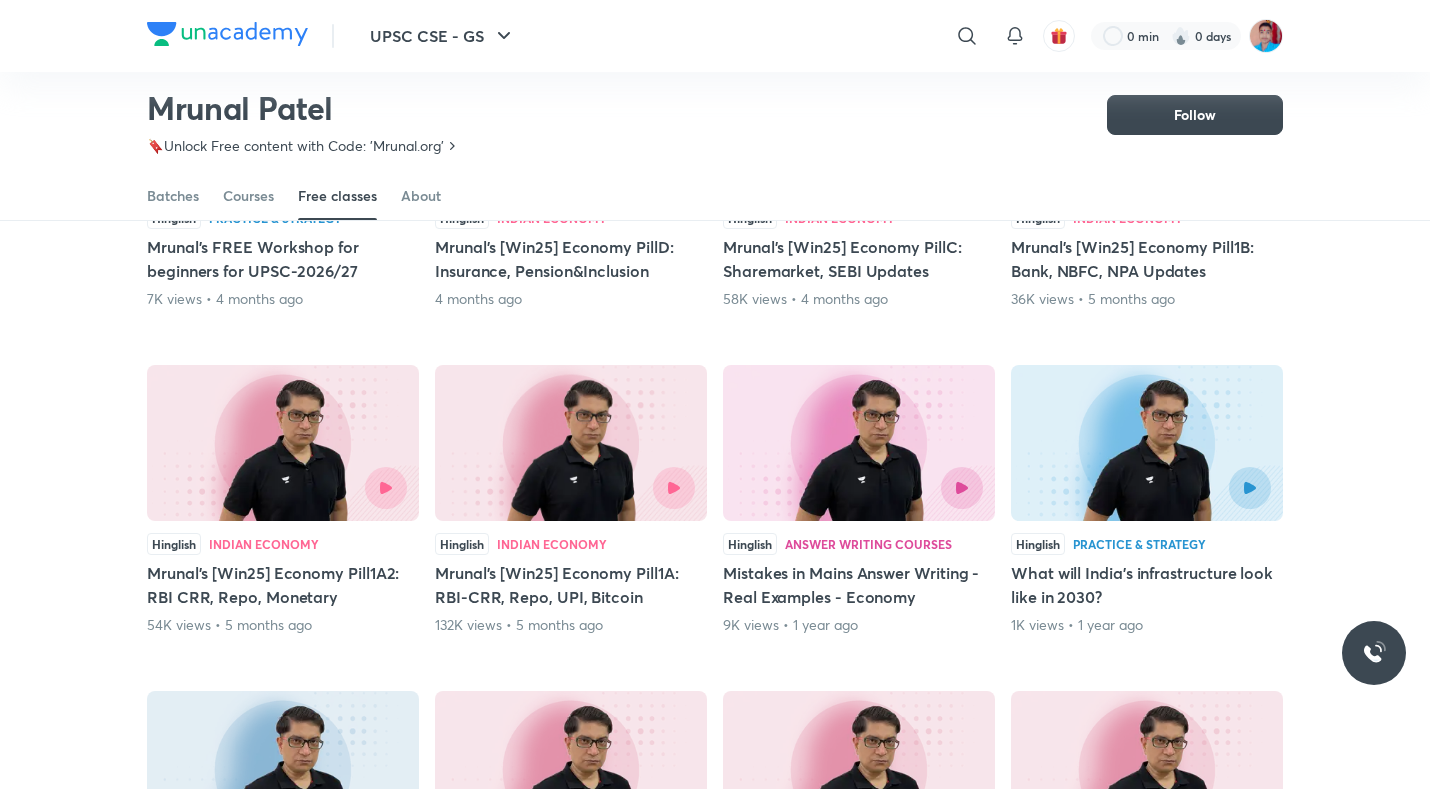 scroll, scrollTop: 1087, scrollLeft: 0, axis: vertical 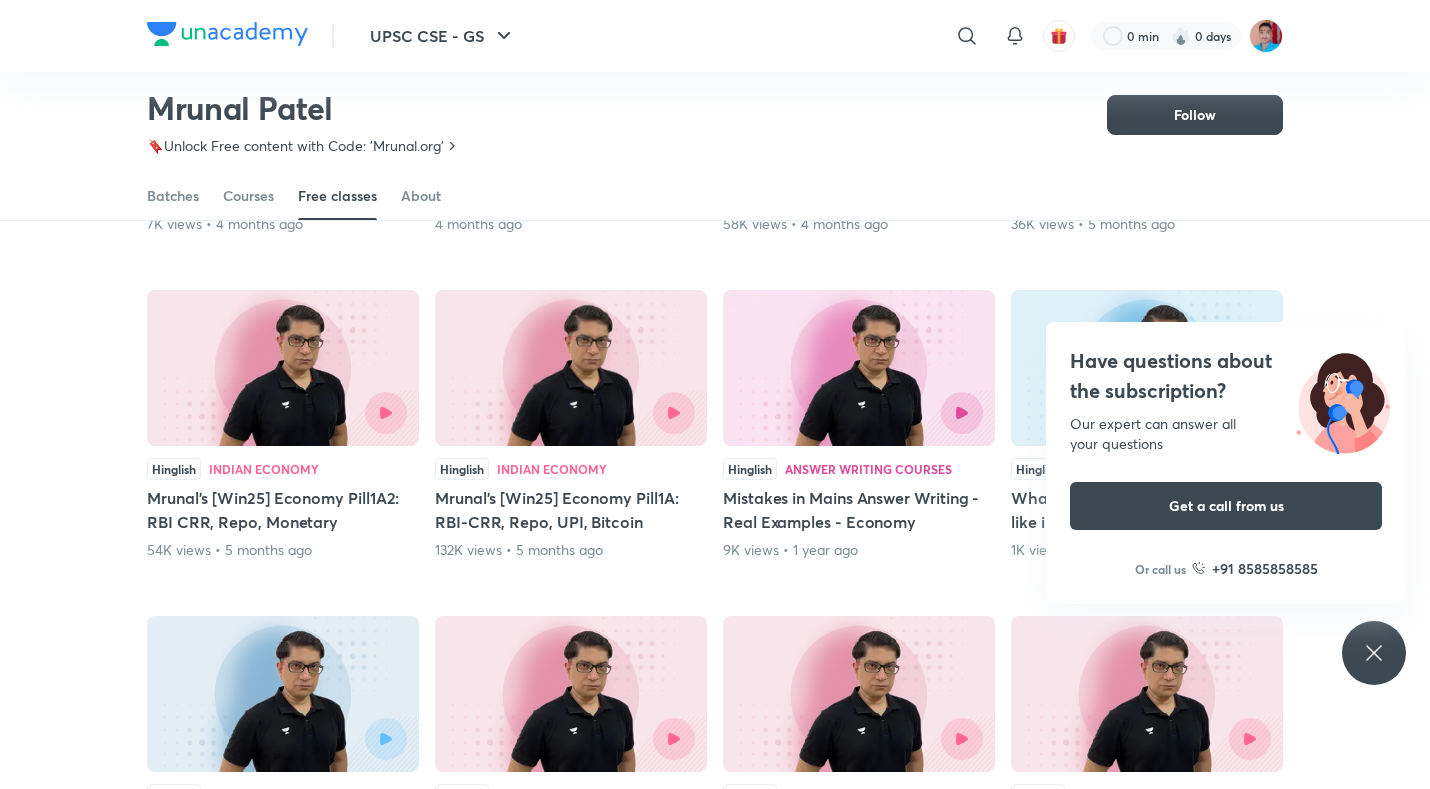 click on "Have questions about the subscription? Our expert can answer all your questions Get a call from us Or call us +91 8585858585" at bounding box center (1374, 653) 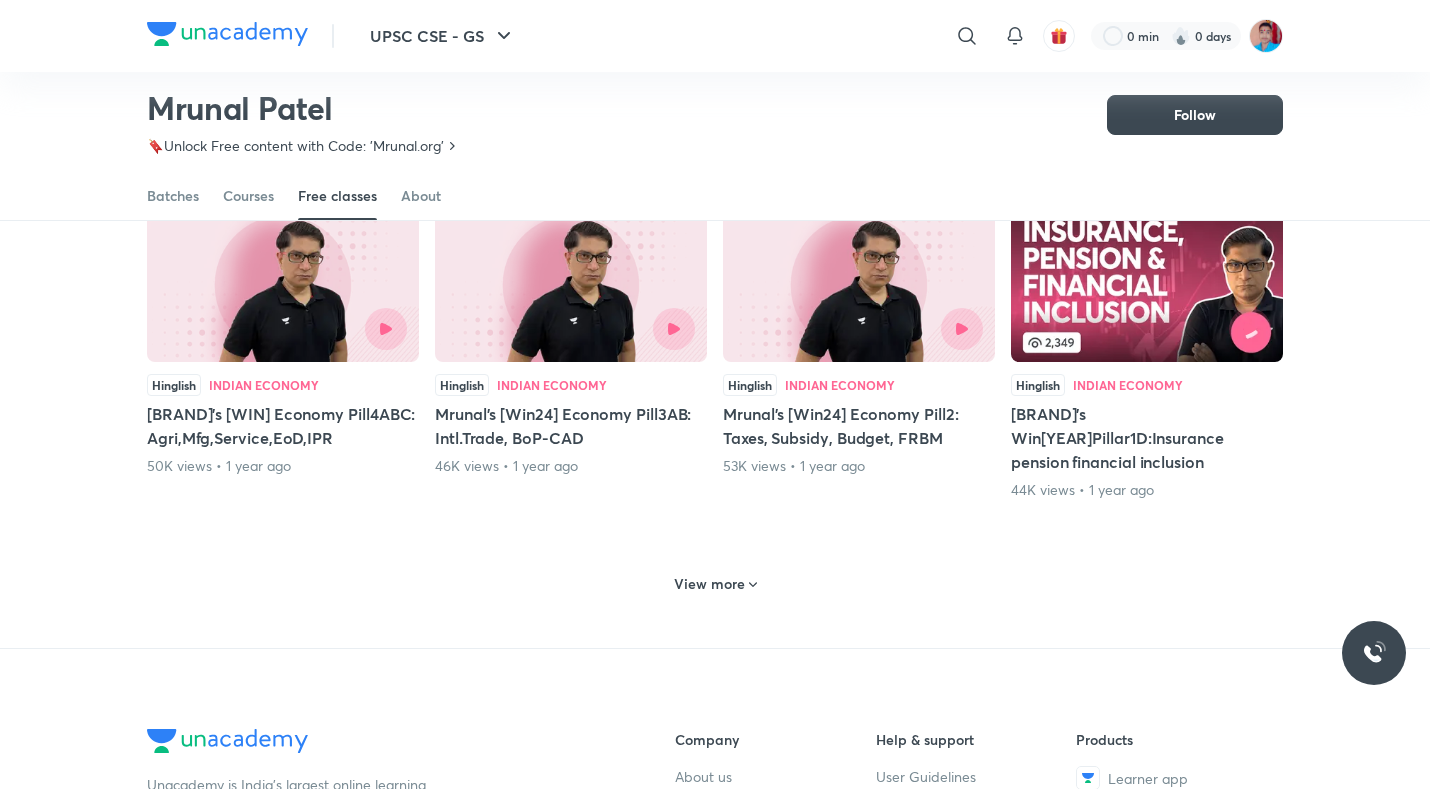scroll, scrollTop: 1787, scrollLeft: 0, axis: vertical 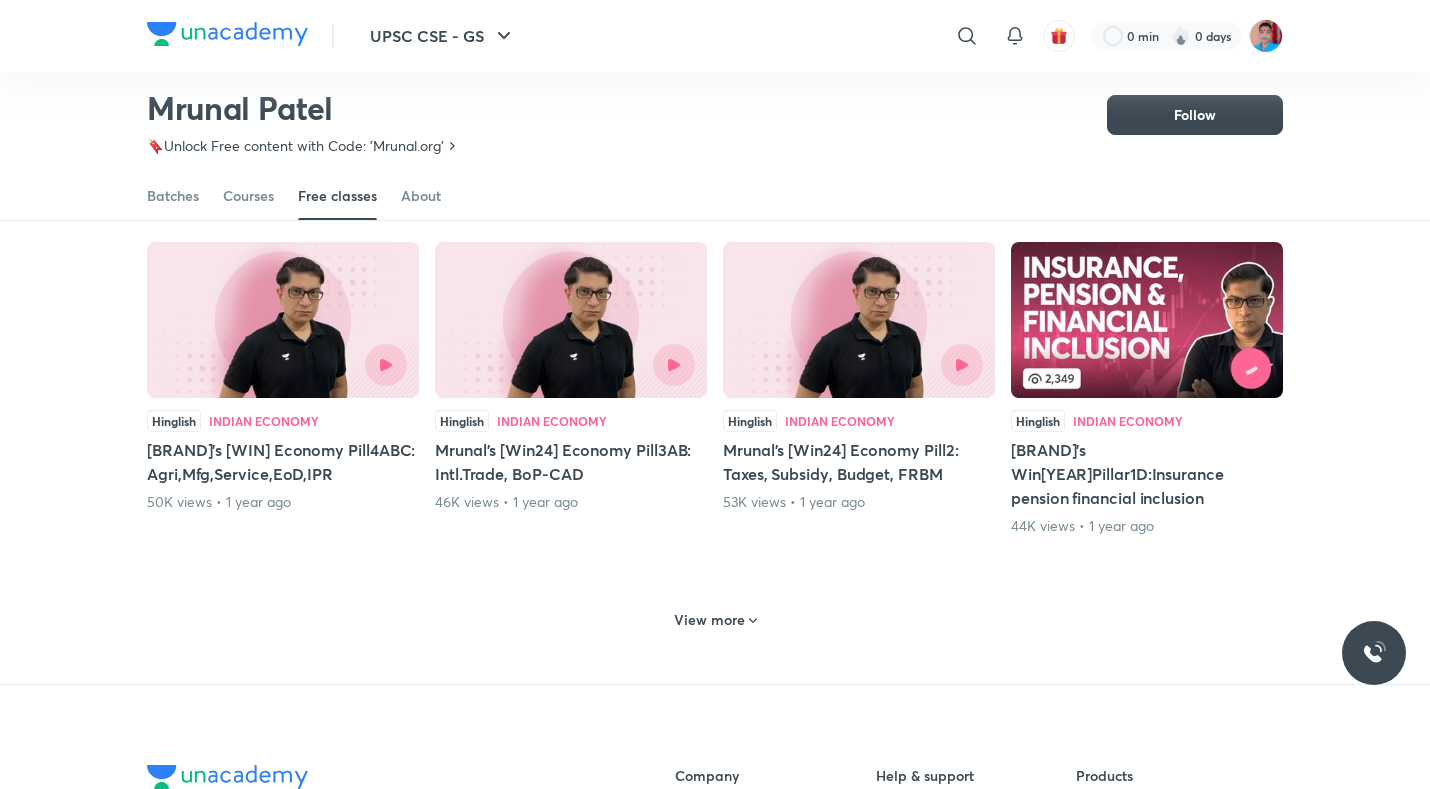 click on "View more" at bounding box center (709, 620) 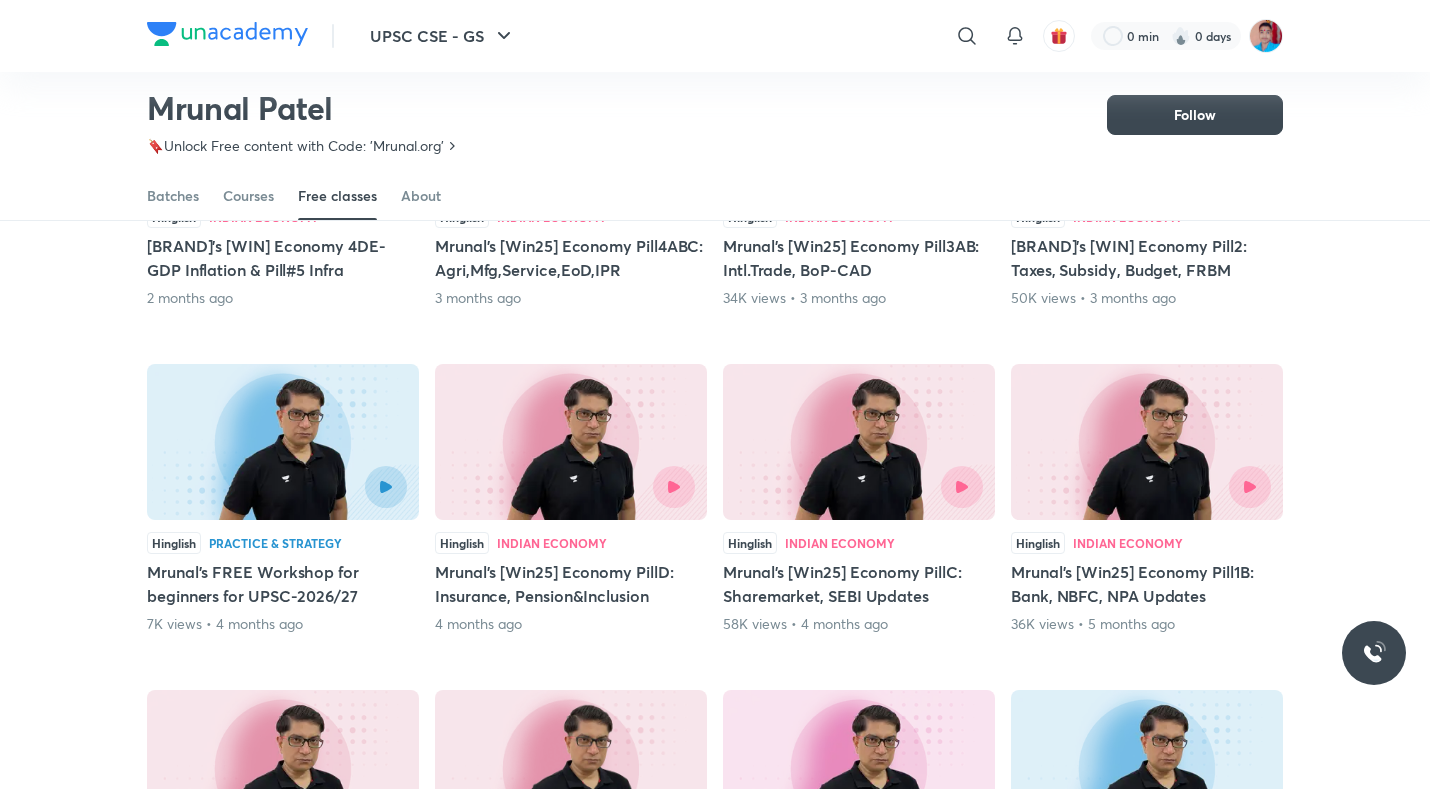 scroll, scrollTop: 87, scrollLeft: 0, axis: vertical 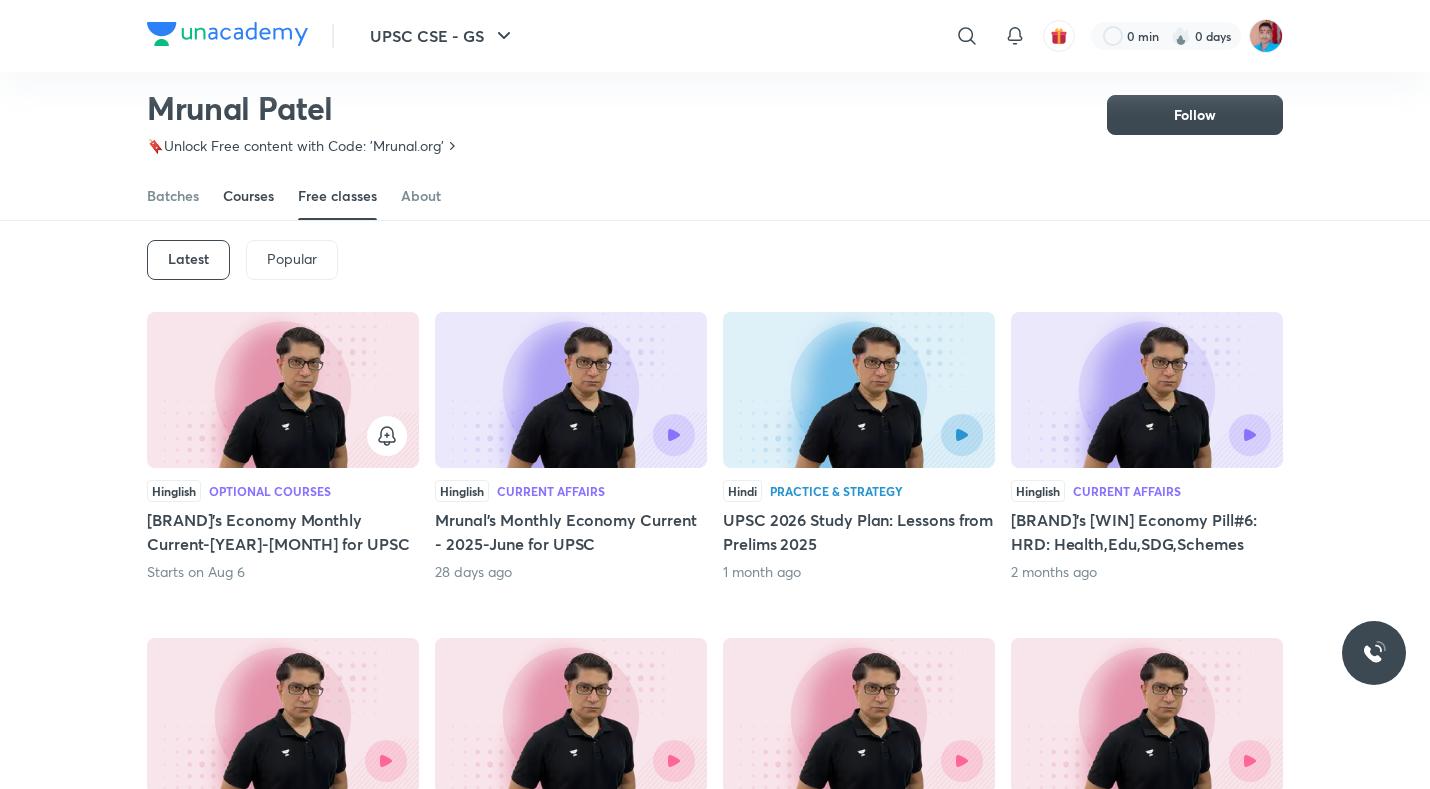 click on "Courses" at bounding box center [248, 196] 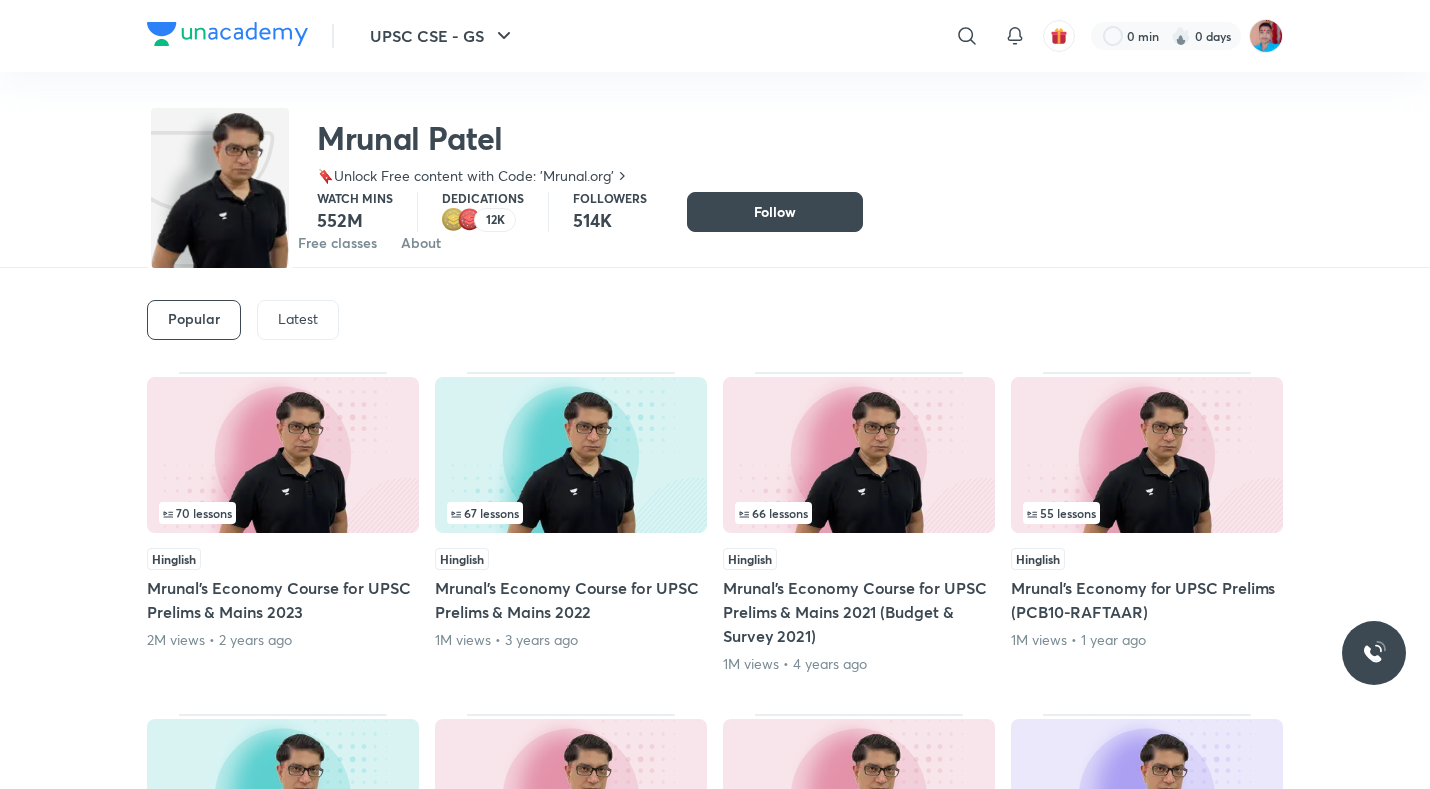 scroll, scrollTop: 0, scrollLeft: 0, axis: both 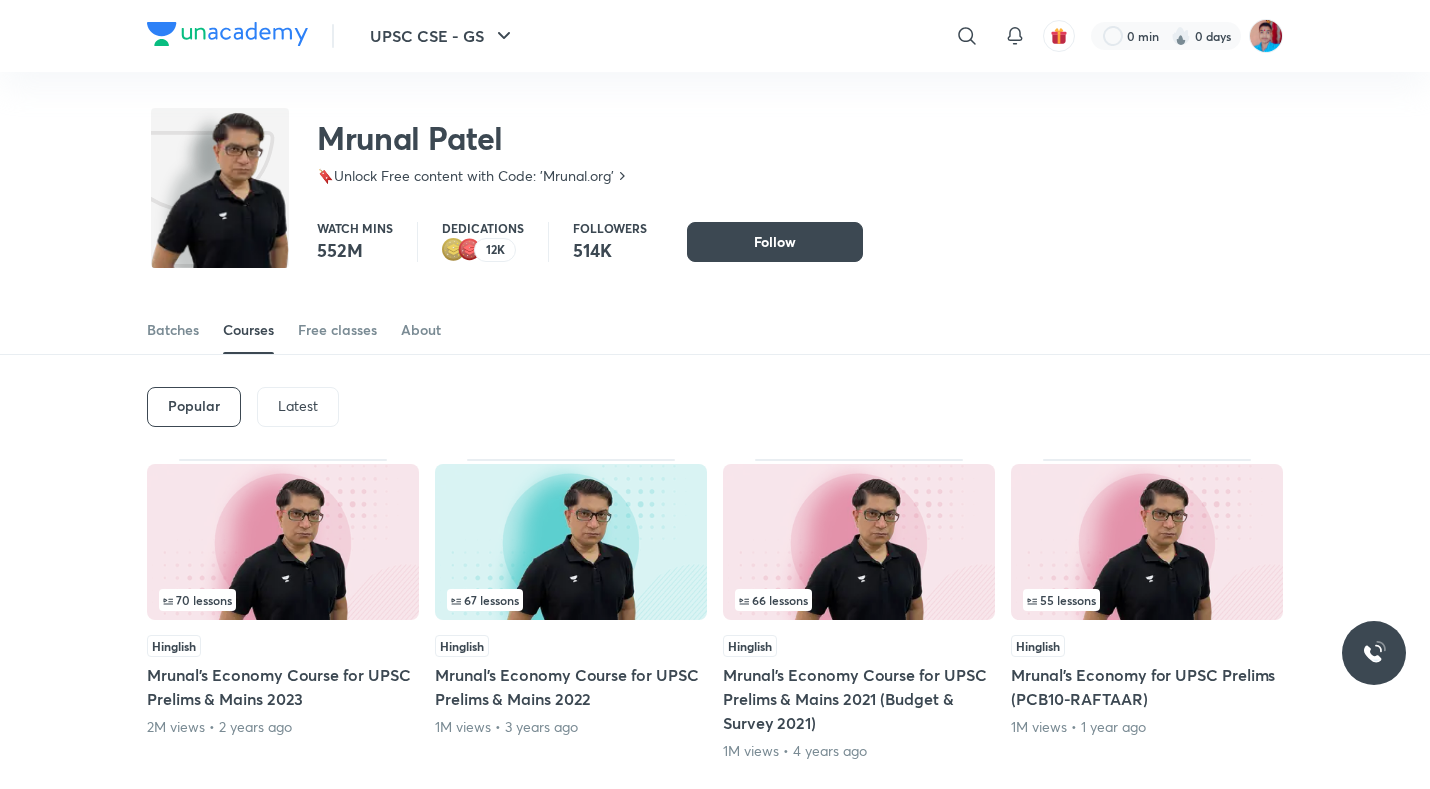 drag, startPoint x: 1088, startPoint y: 589, endPoint x: 1279, endPoint y: 750, distance: 249.80392 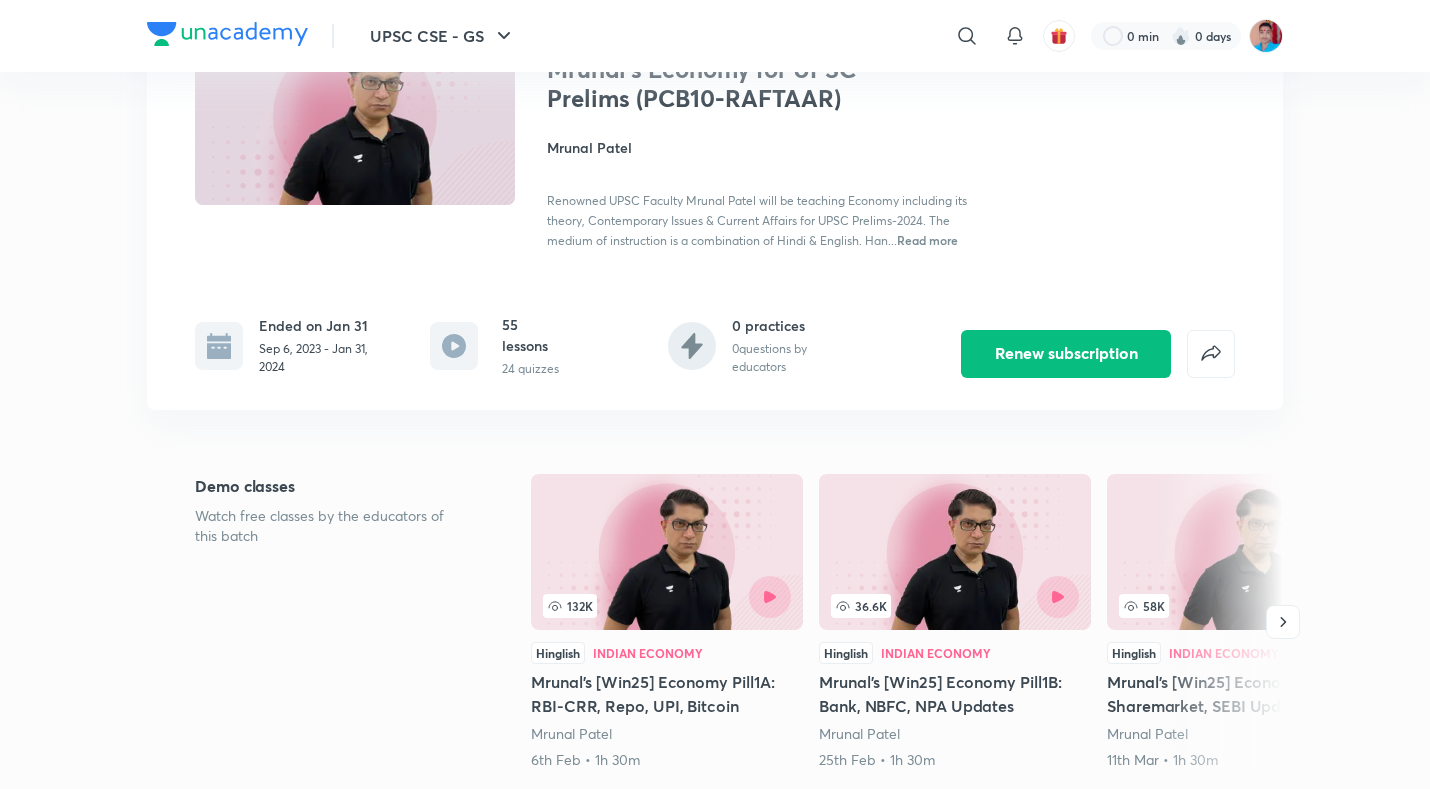 scroll, scrollTop: 0, scrollLeft: 0, axis: both 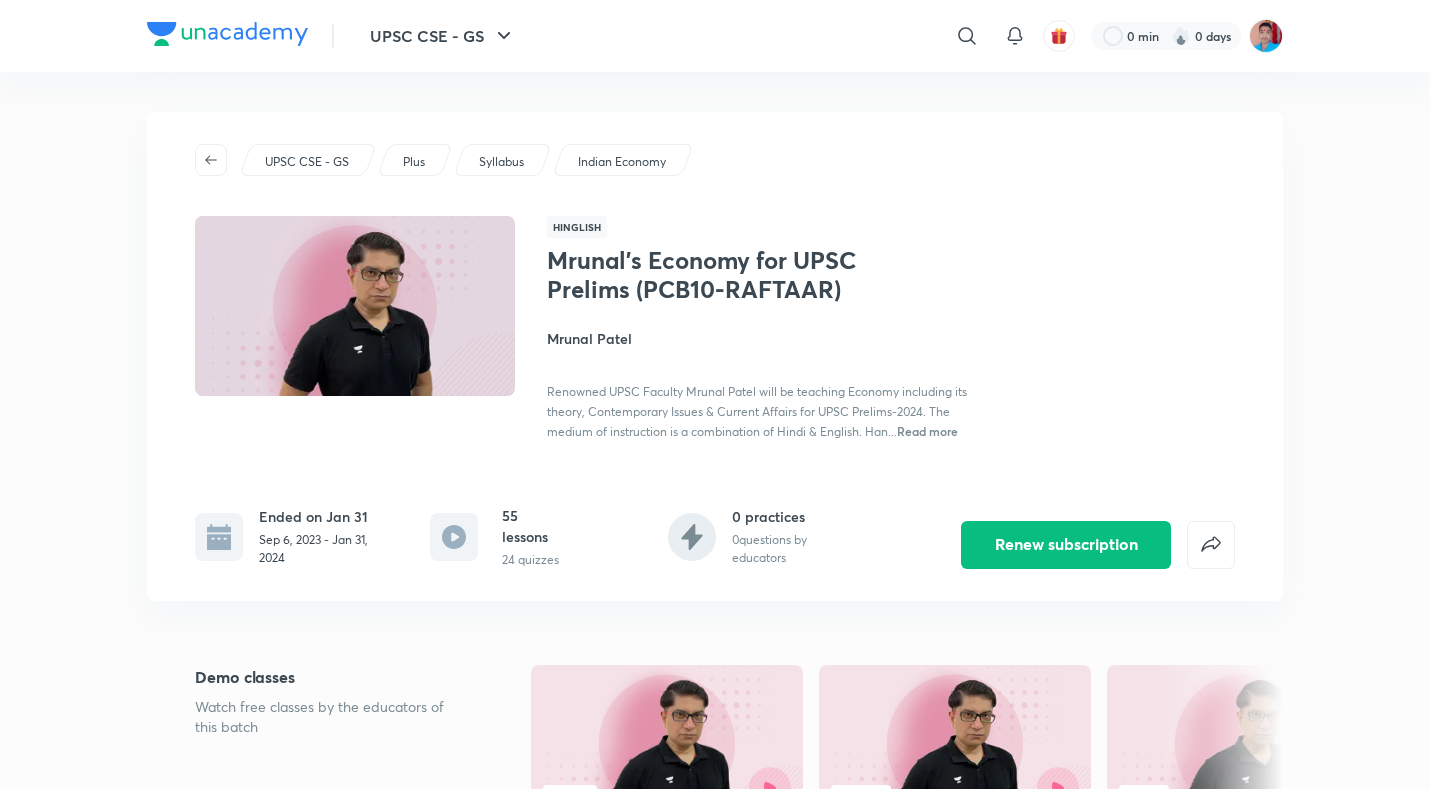 click at bounding box center (667, 743) 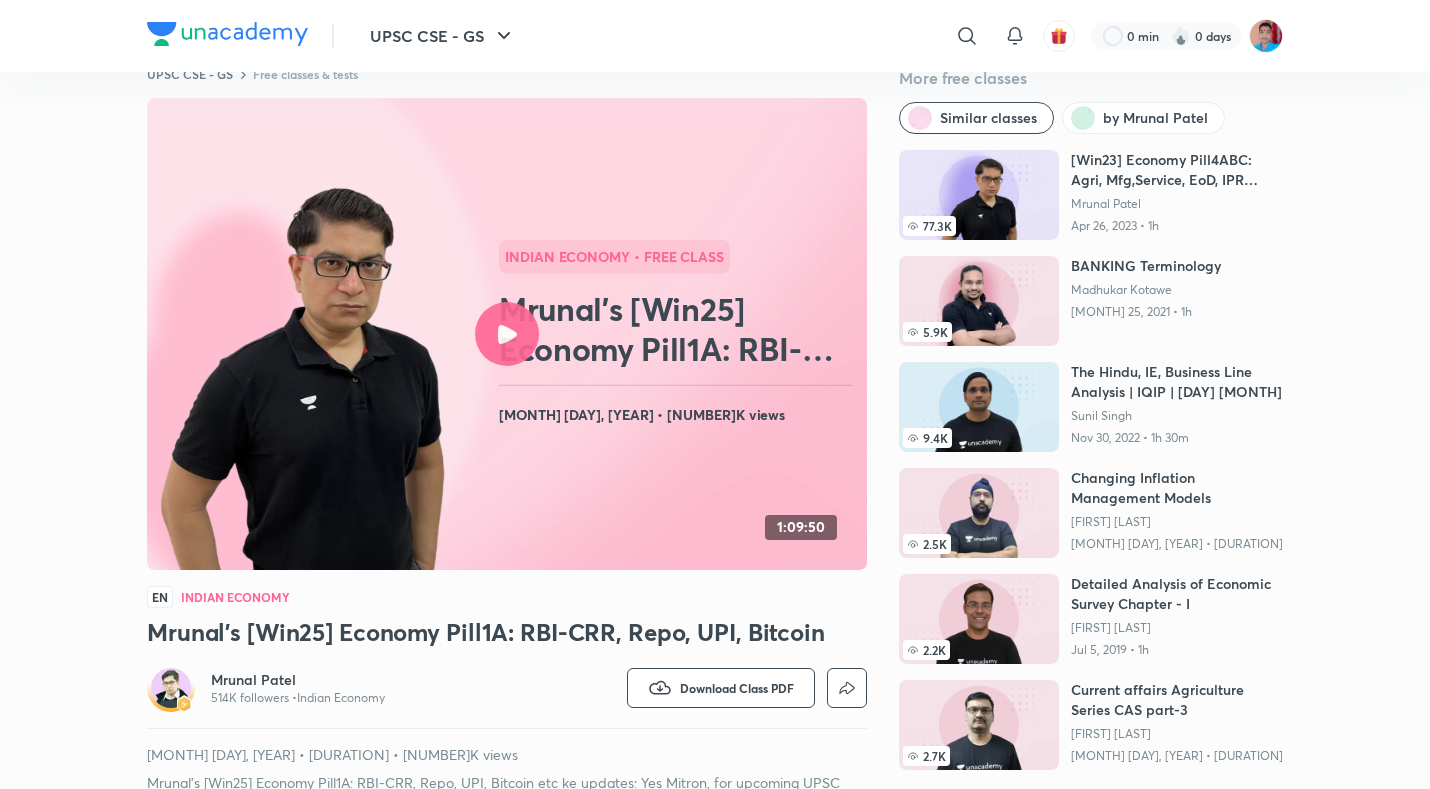 scroll, scrollTop: 0, scrollLeft: 0, axis: both 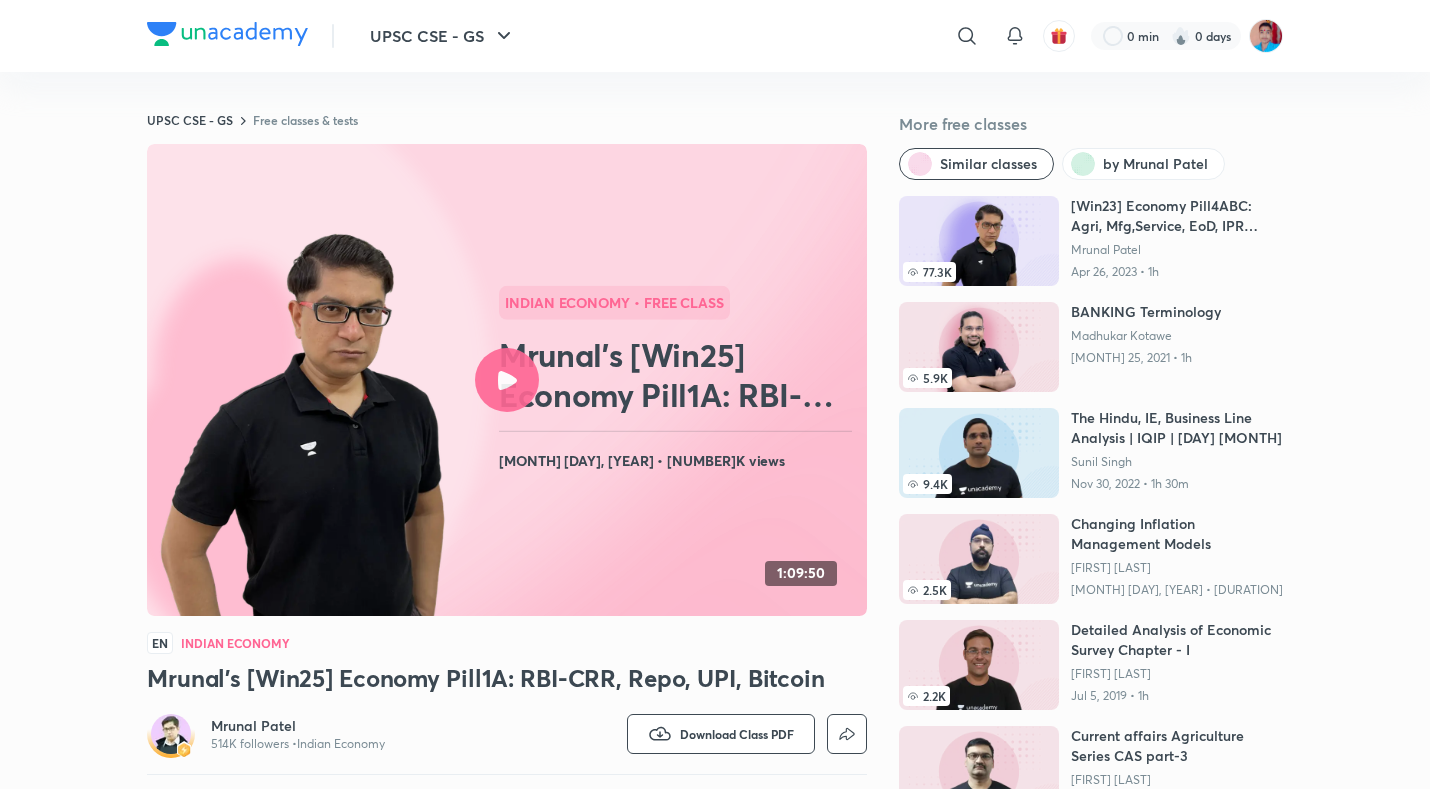 click 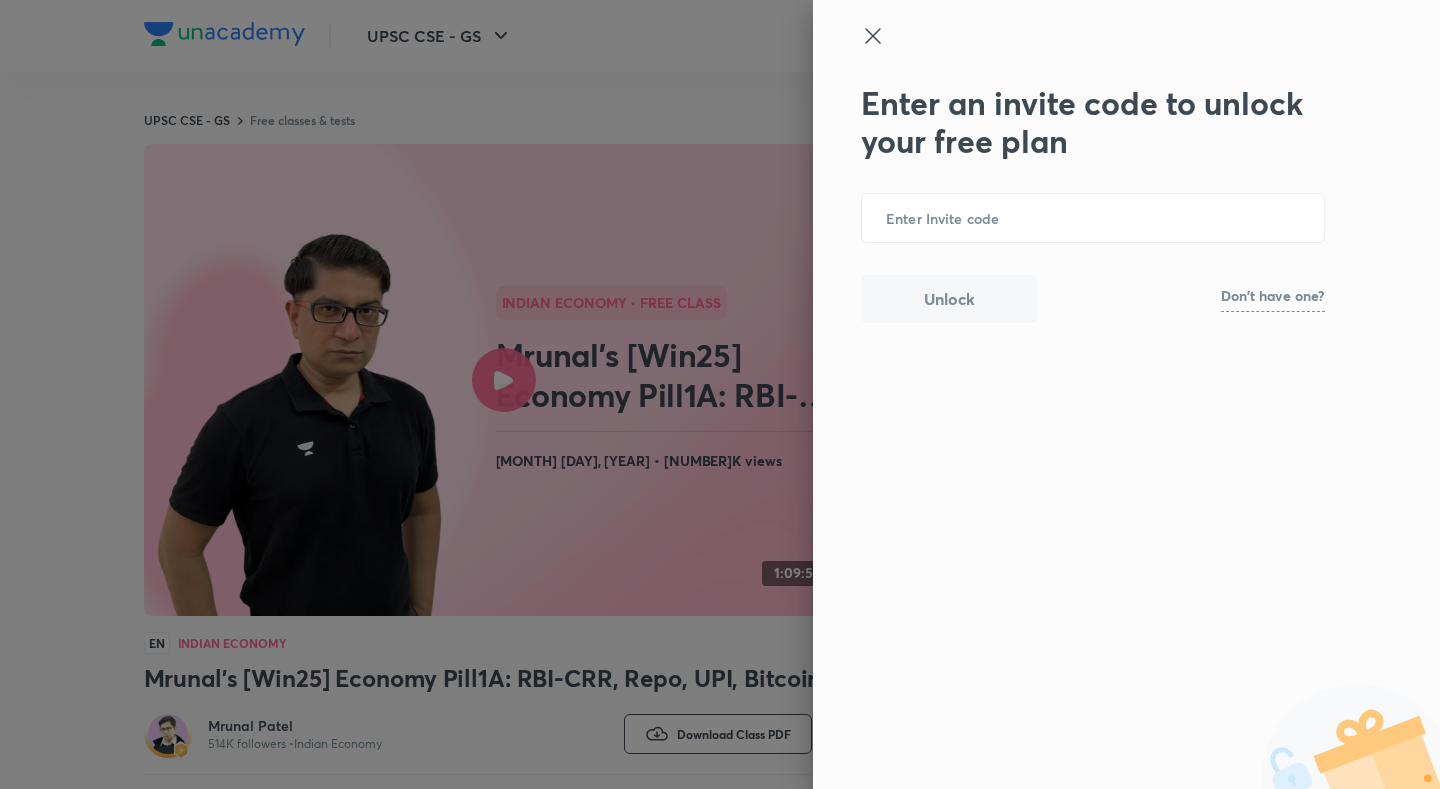 click 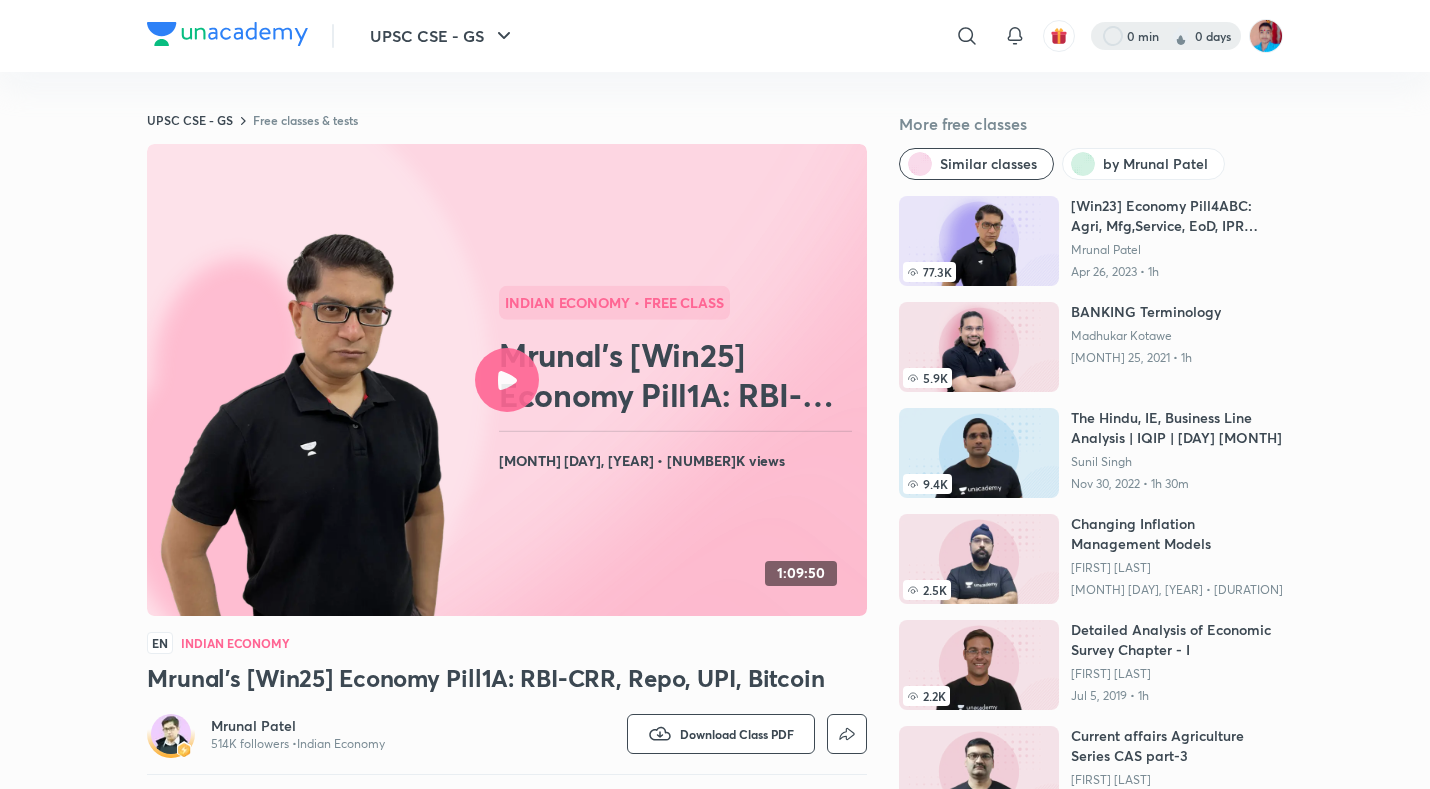 click at bounding box center (1166, 36) 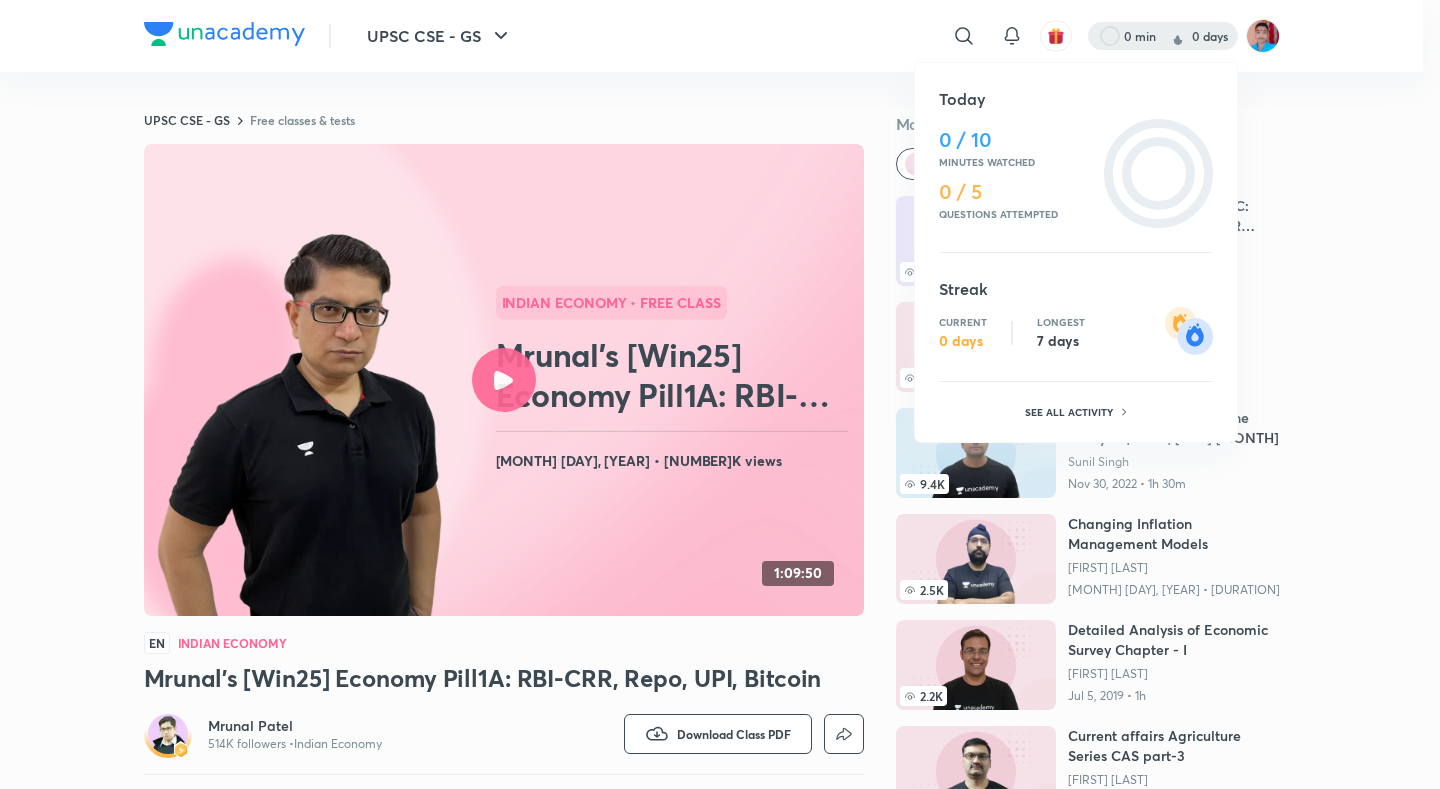 click at bounding box center [720, 394] 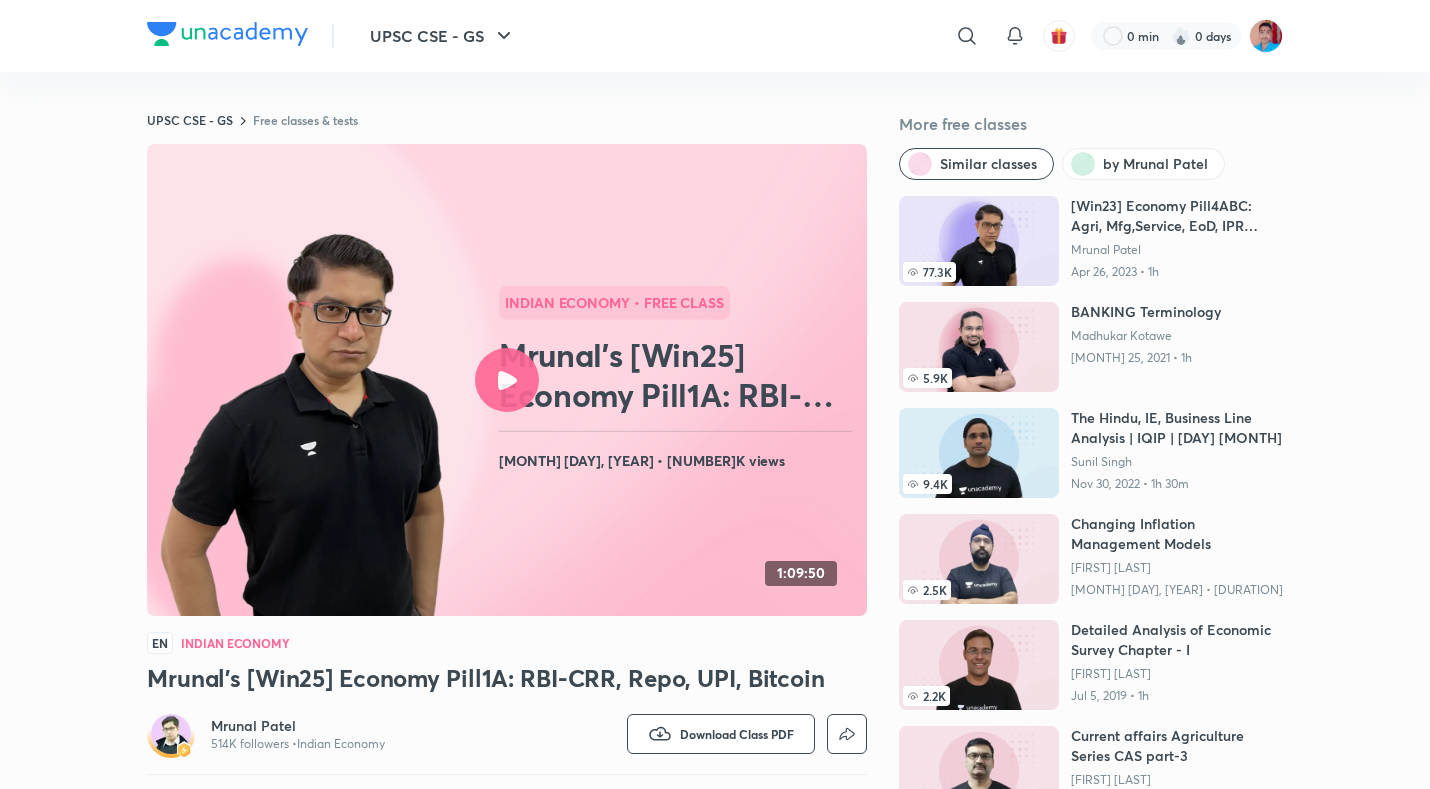 click at bounding box center [1059, 36] 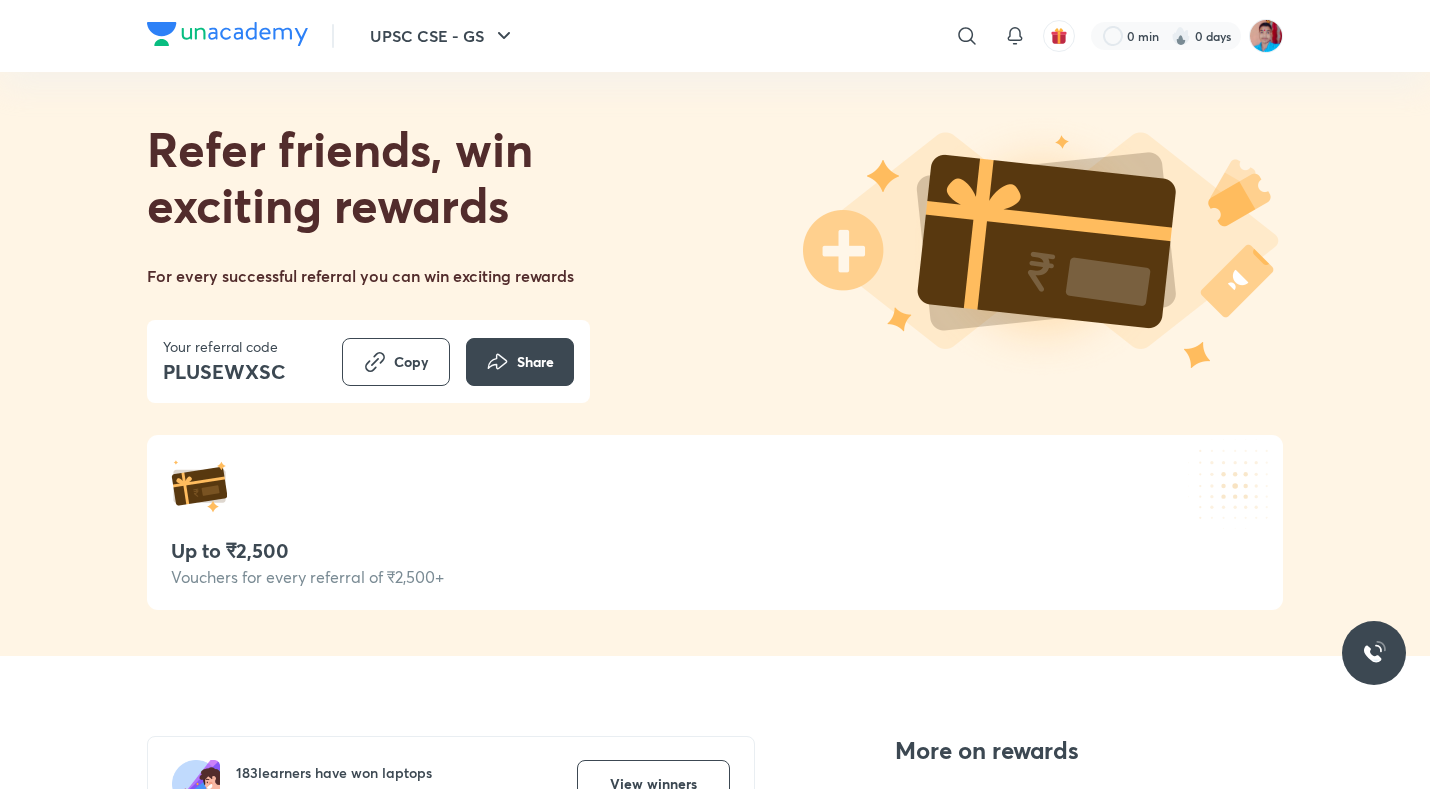 scroll, scrollTop: 0, scrollLeft: 0, axis: both 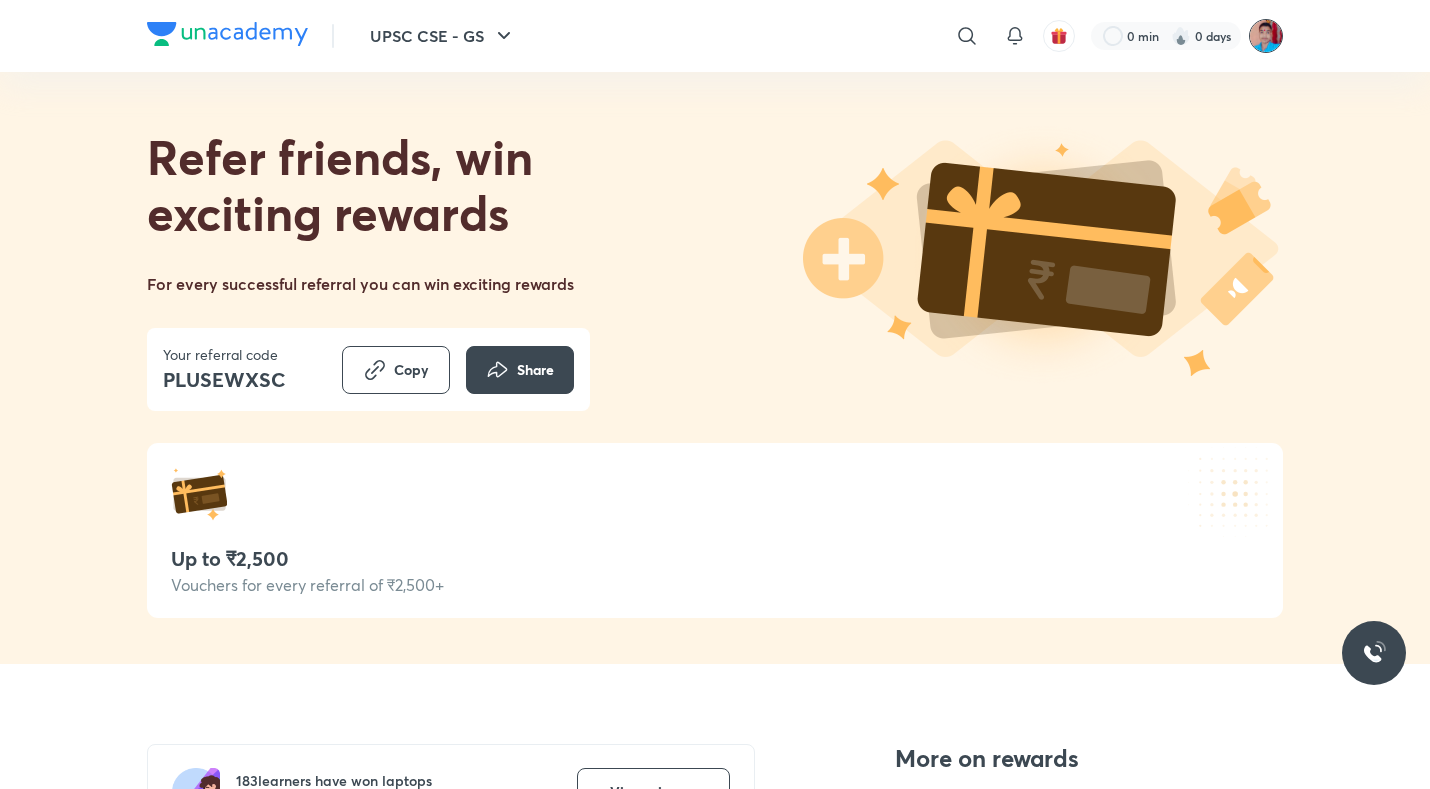 click at bounding box center [1266, 36] 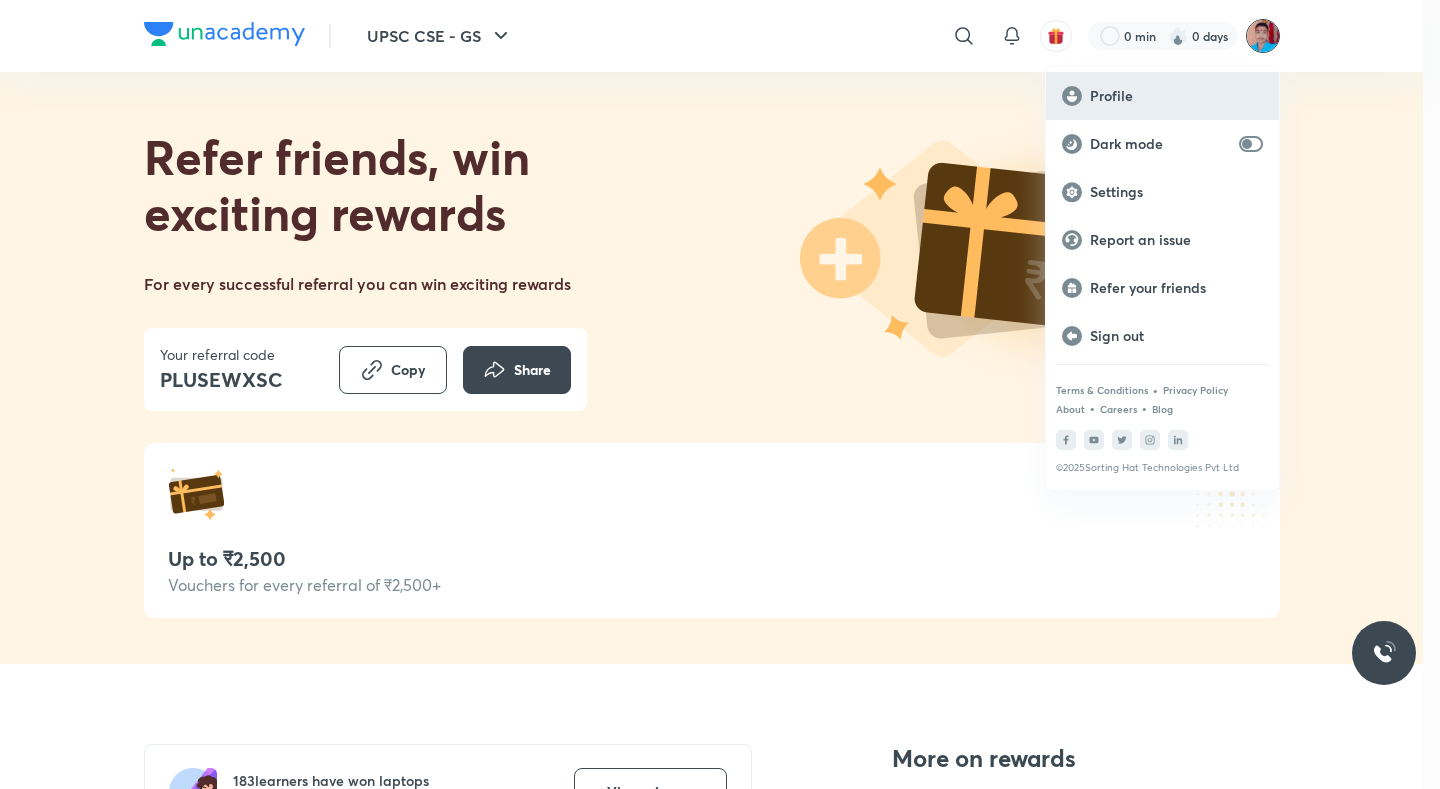 click on "Profile" at bounding box center [1176, 96] 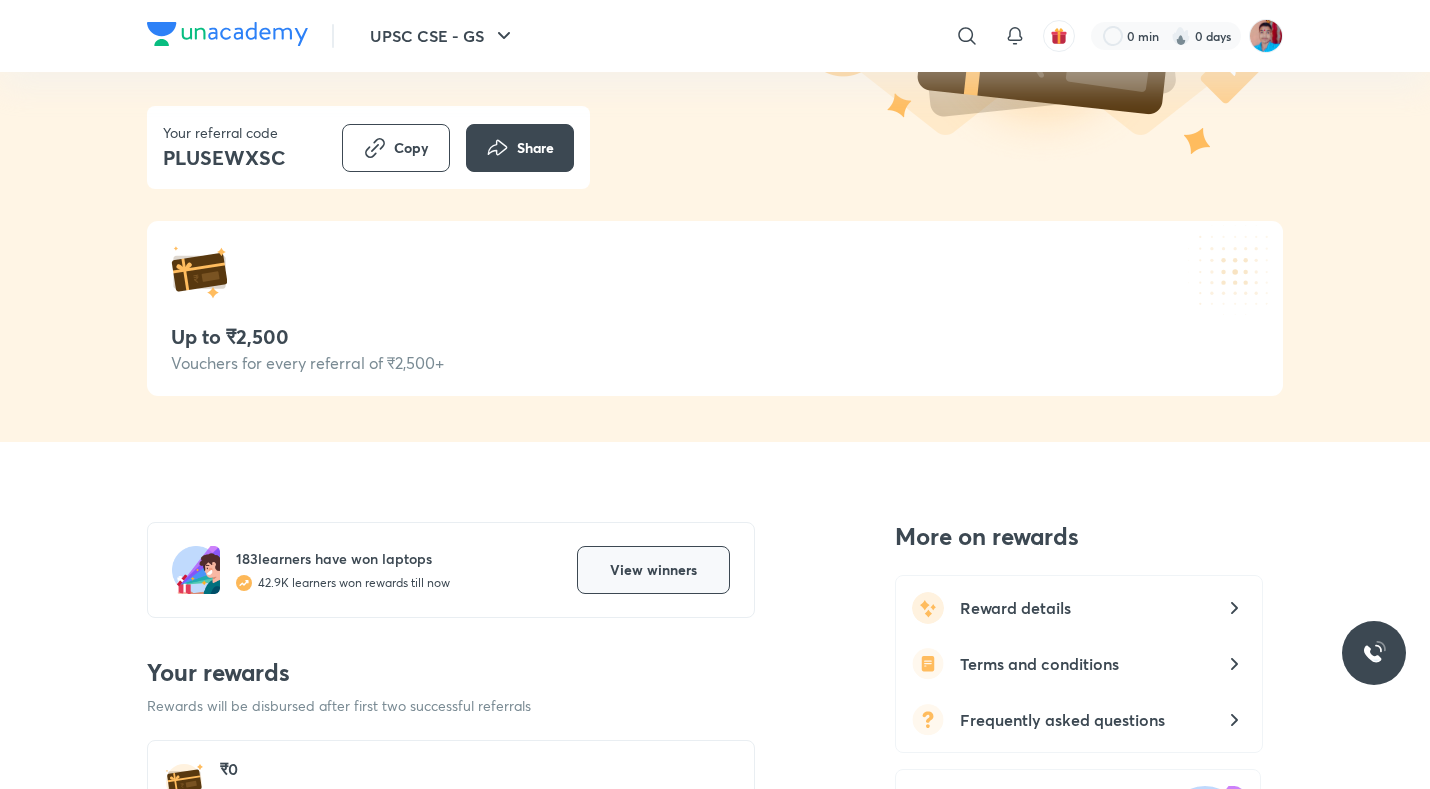 scroll, scrollTop: 0, scrollLeft: 0, axis: both 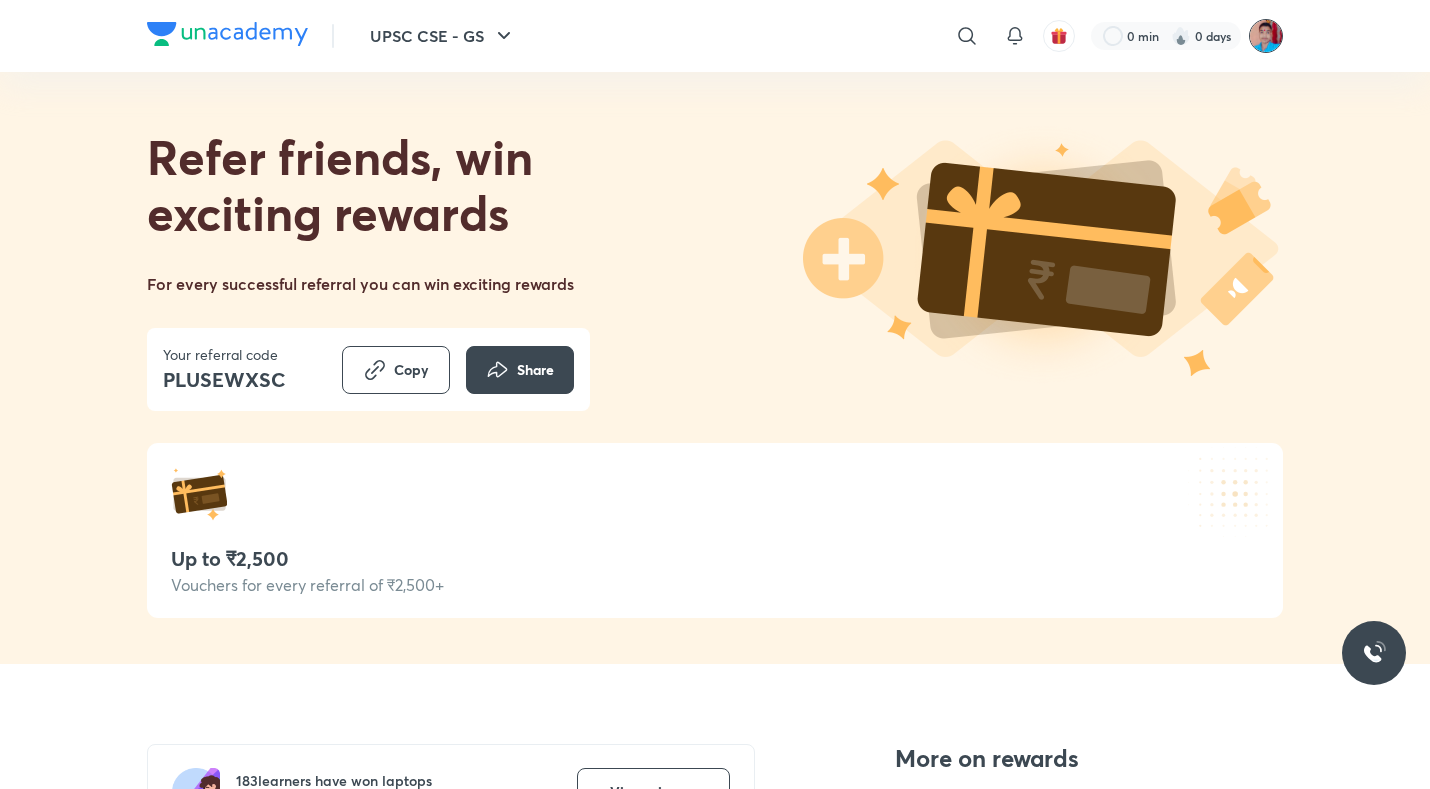click at bounding box center (1266, 36) 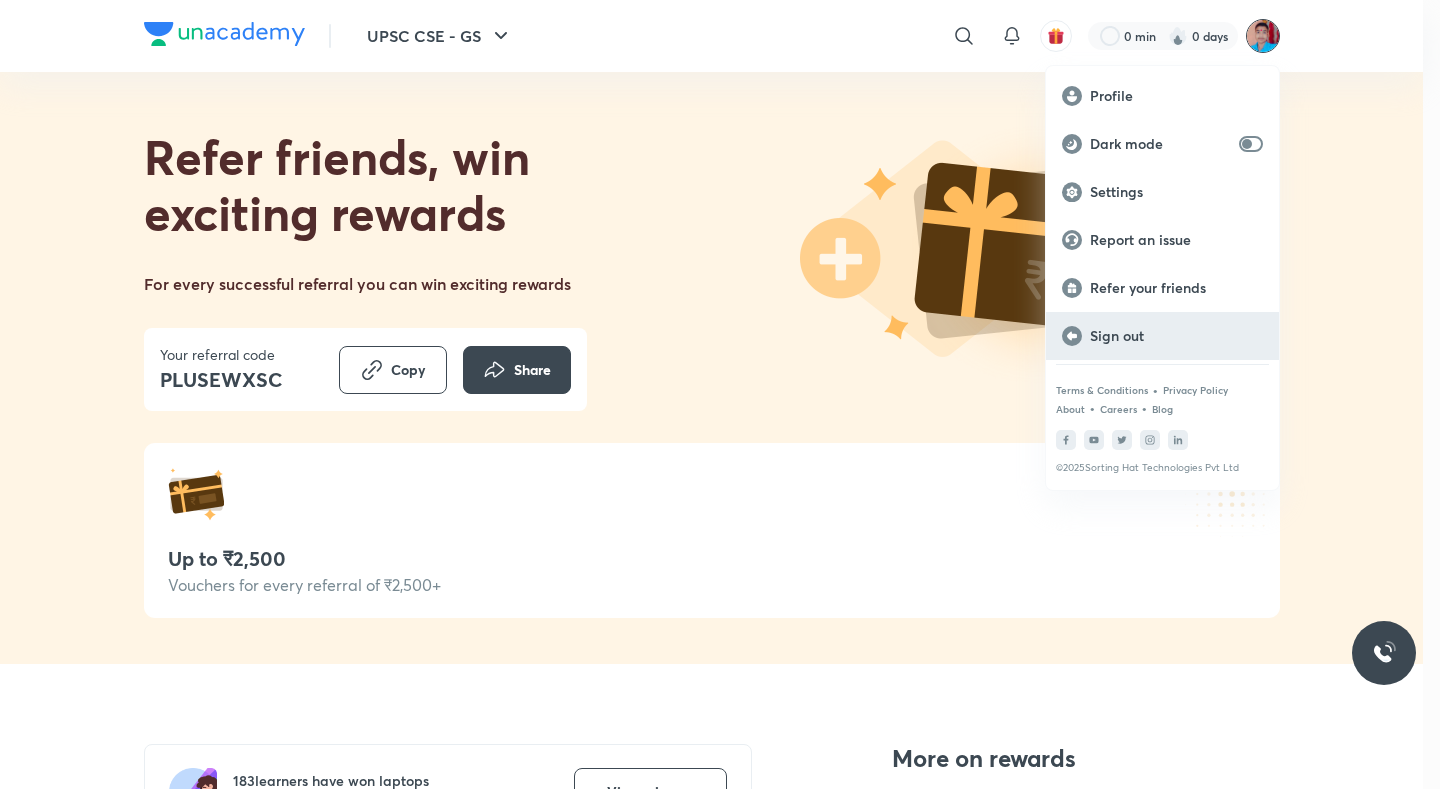 click on "Sign out" at bounding box center (1162, 336) 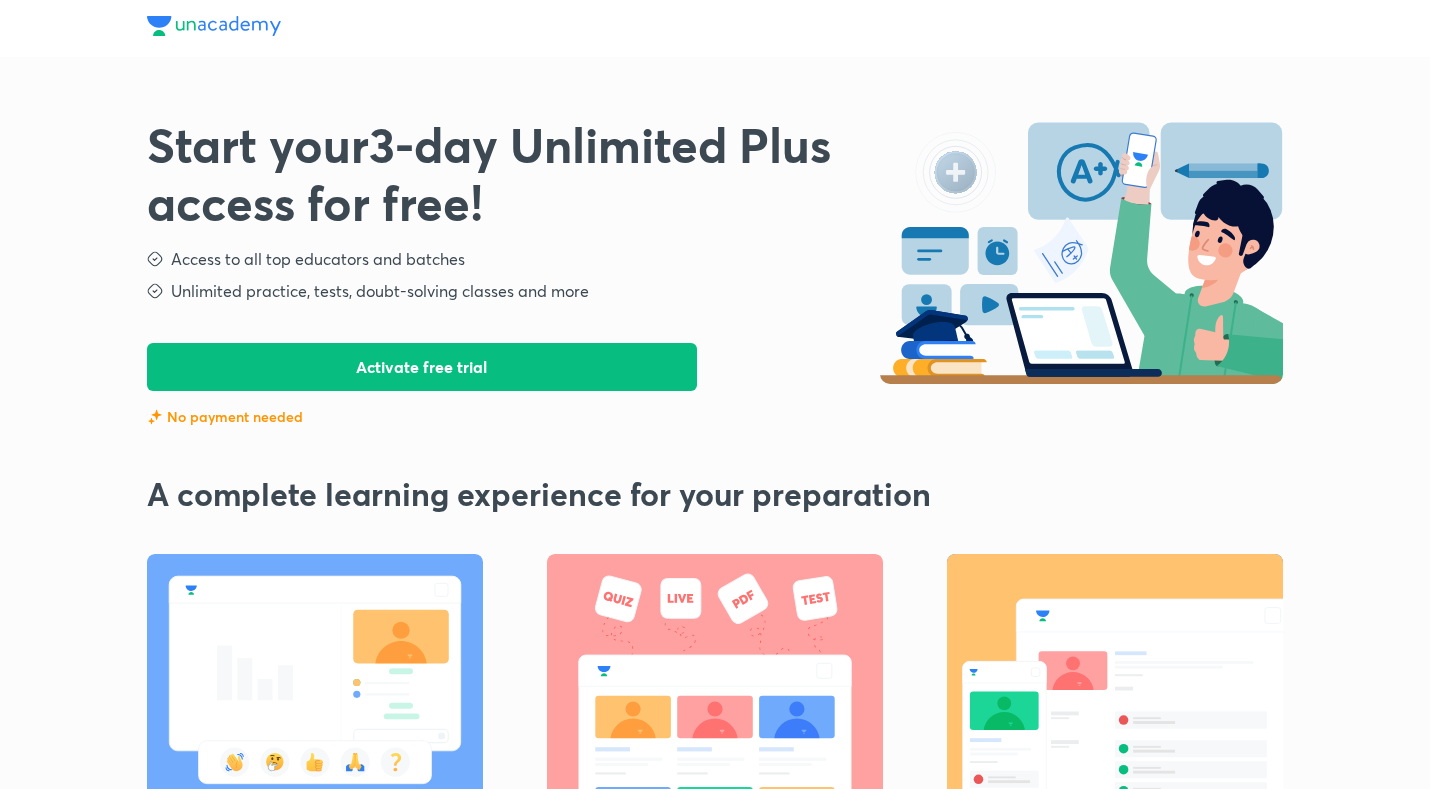 scroll, scrollTop: 0, scrollLeft: 0, axis: both 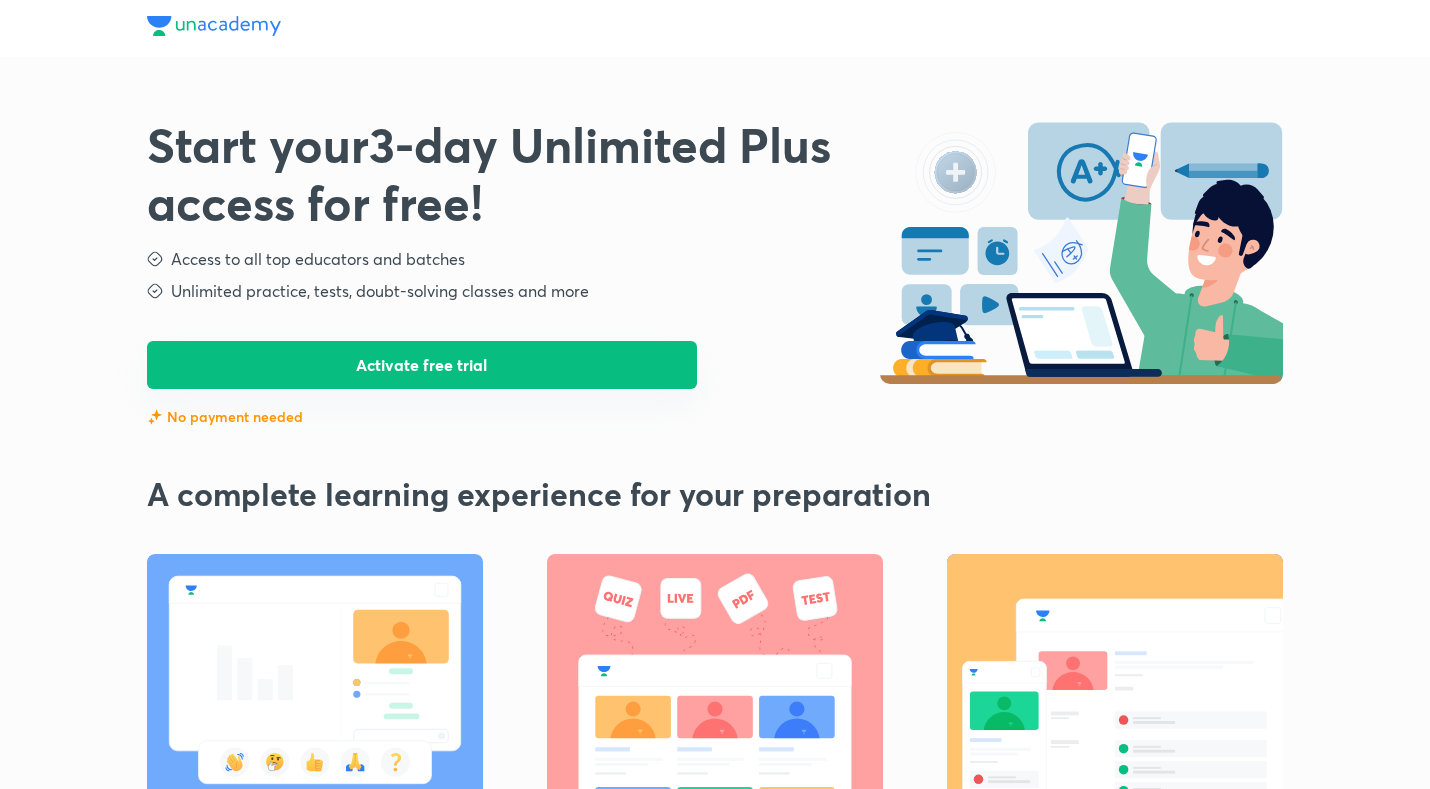 click on "Activate free trial" at bounding box center (422, 365) 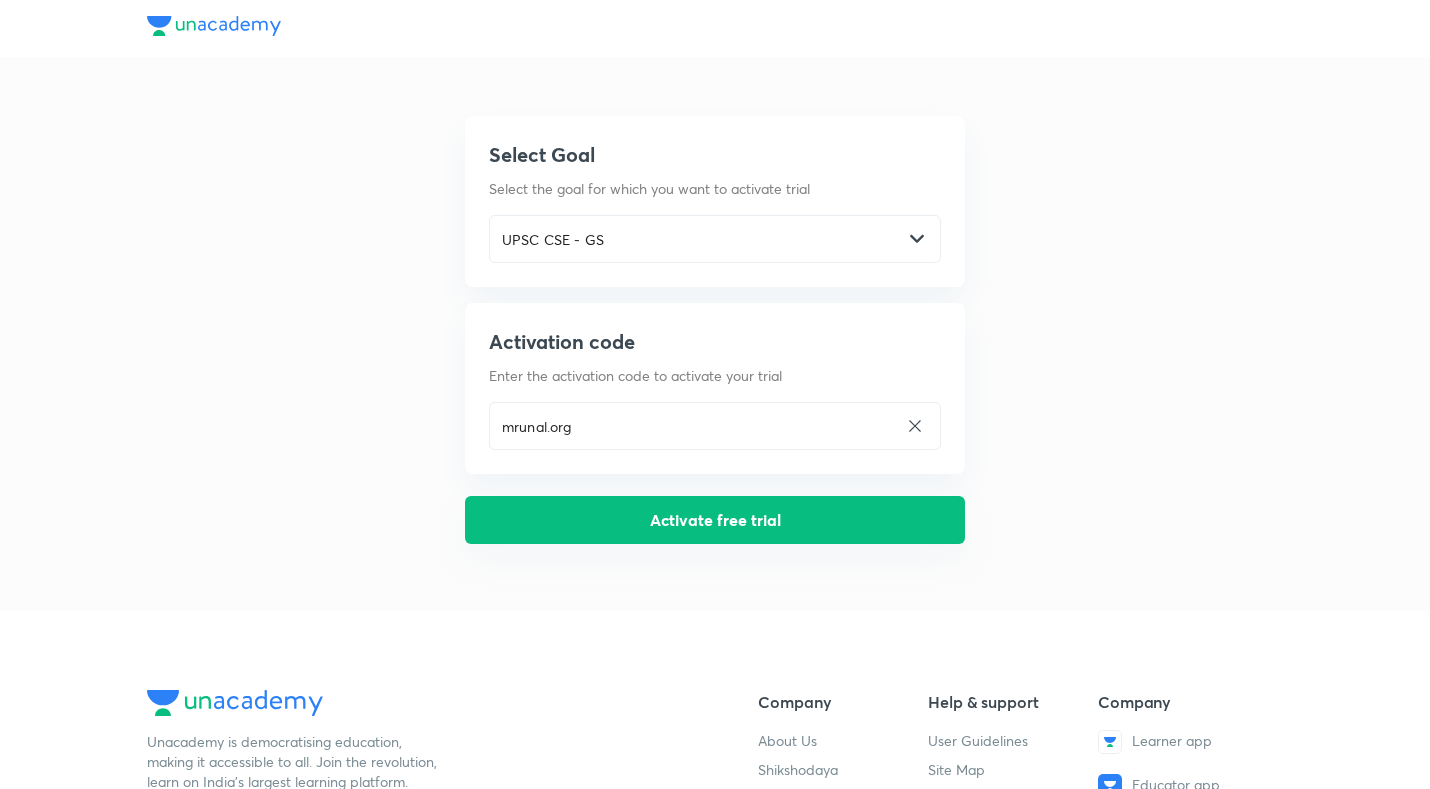 click on "Activate free trial" at bounding box center (715, 520) 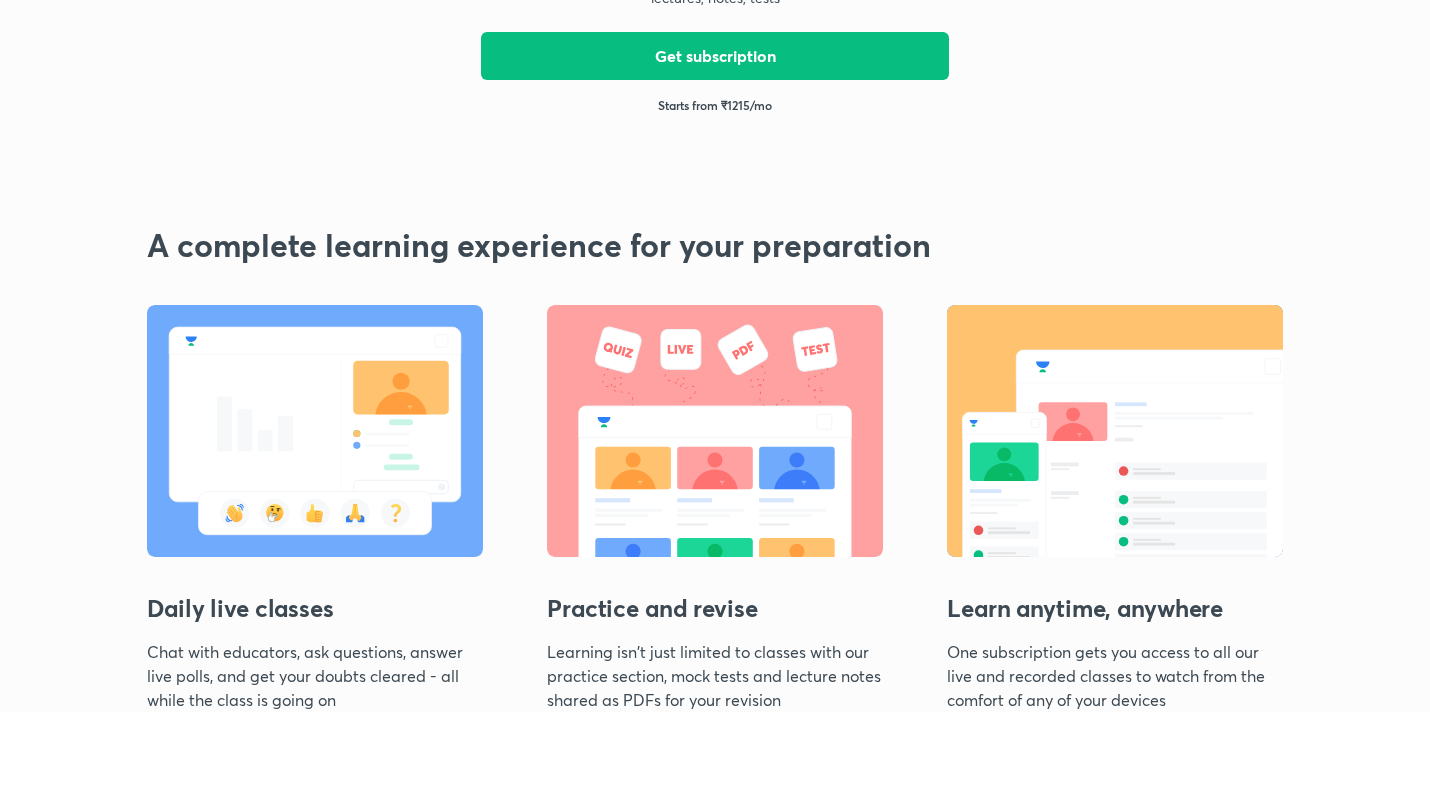 scroll, scrollTop: 309, scrollLeft: 0, axis: vertical 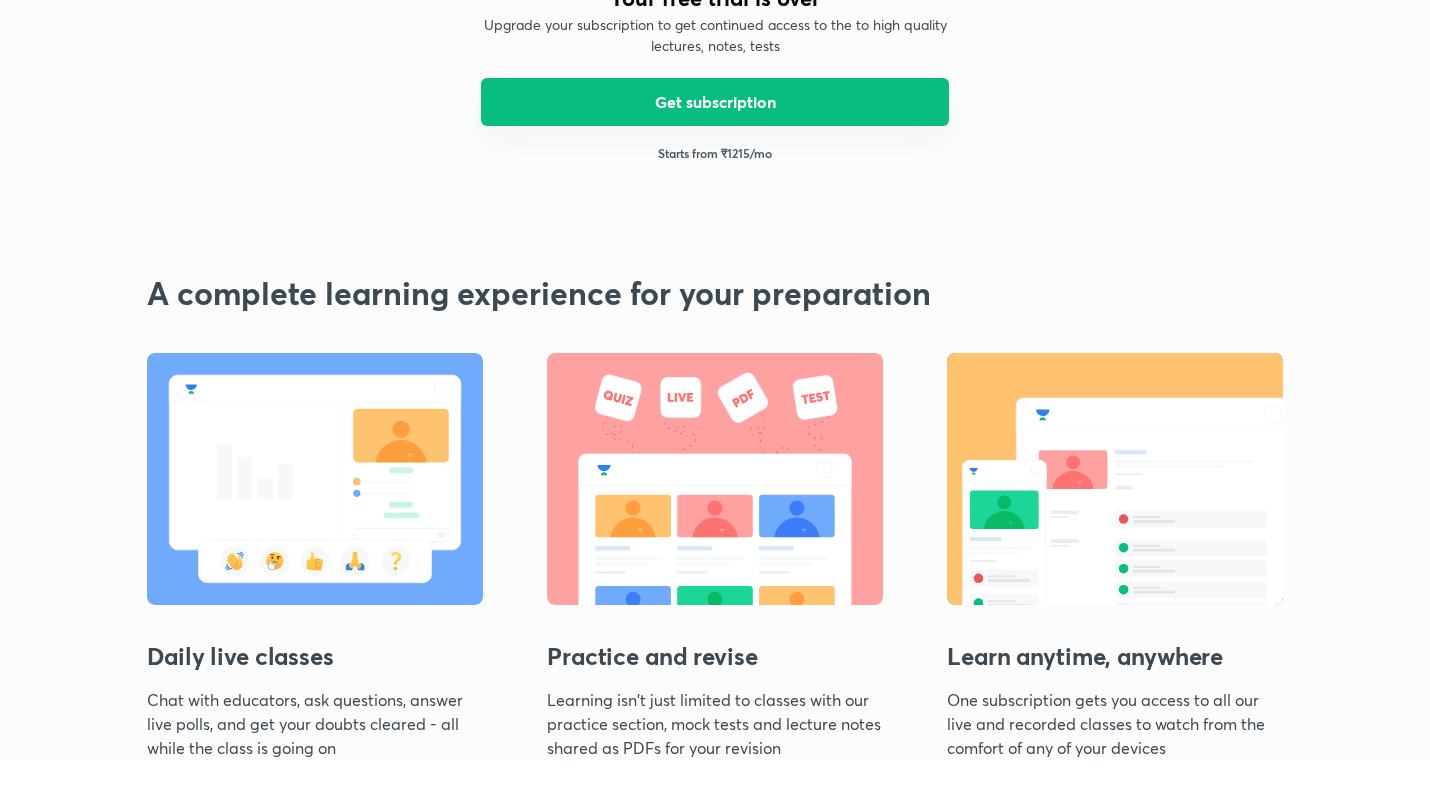 click on "Get subscription" at bounding box center (715, 102) 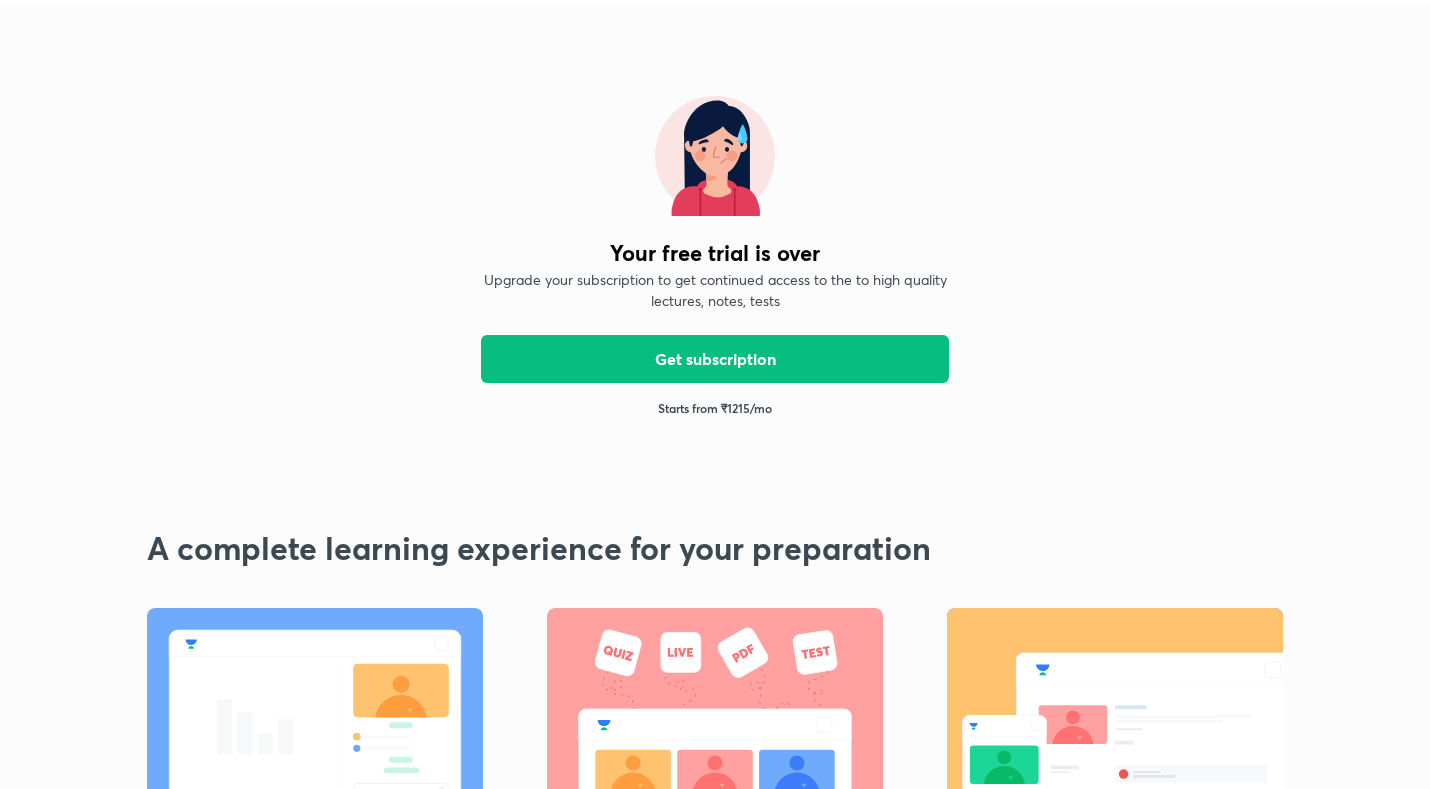 scroll, scrollTop: 9, scrollLeft: 0, axis: vertical 